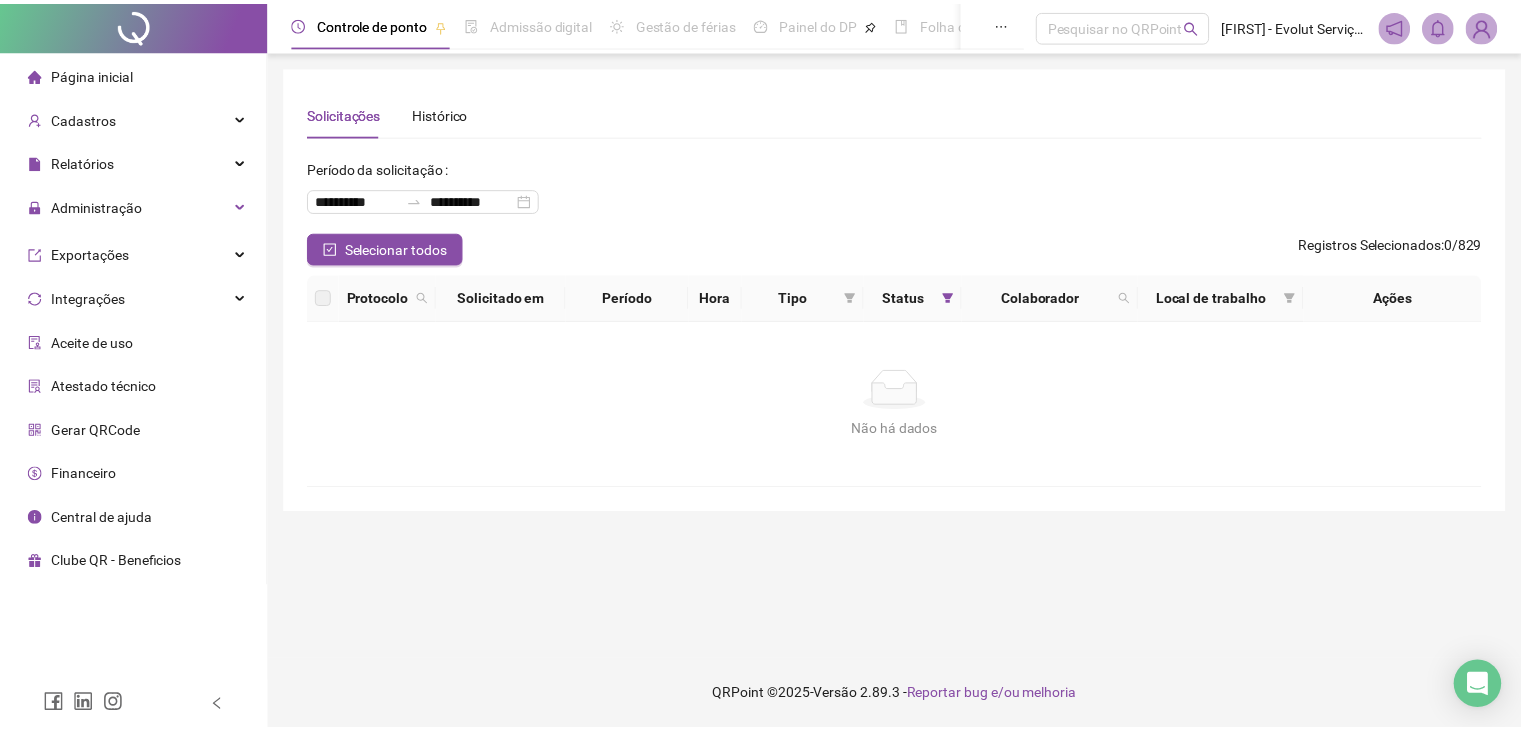 scroll, scrollTop: 0, scrollLeft: 0, axis: both 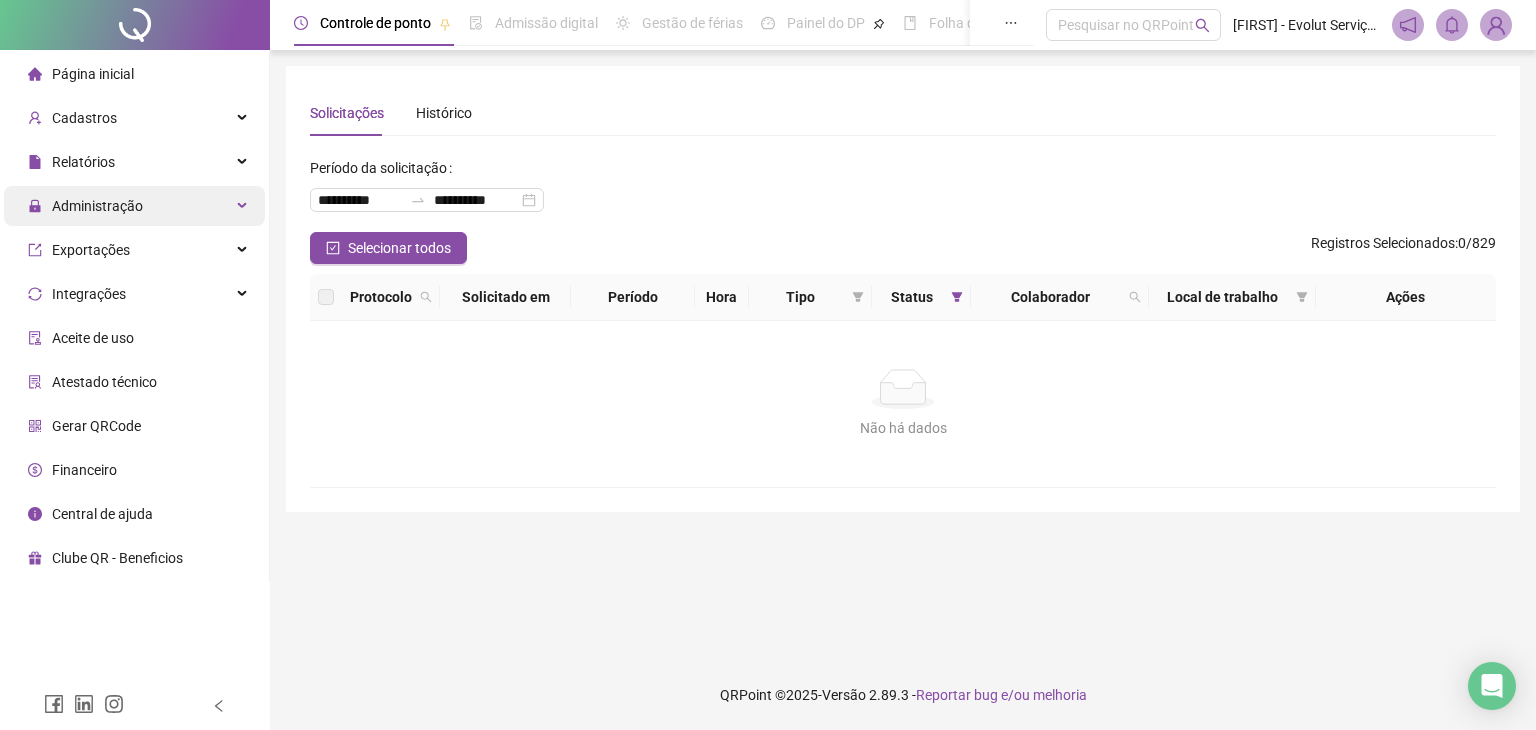click on "Administração" at bounding box center [134, 206] 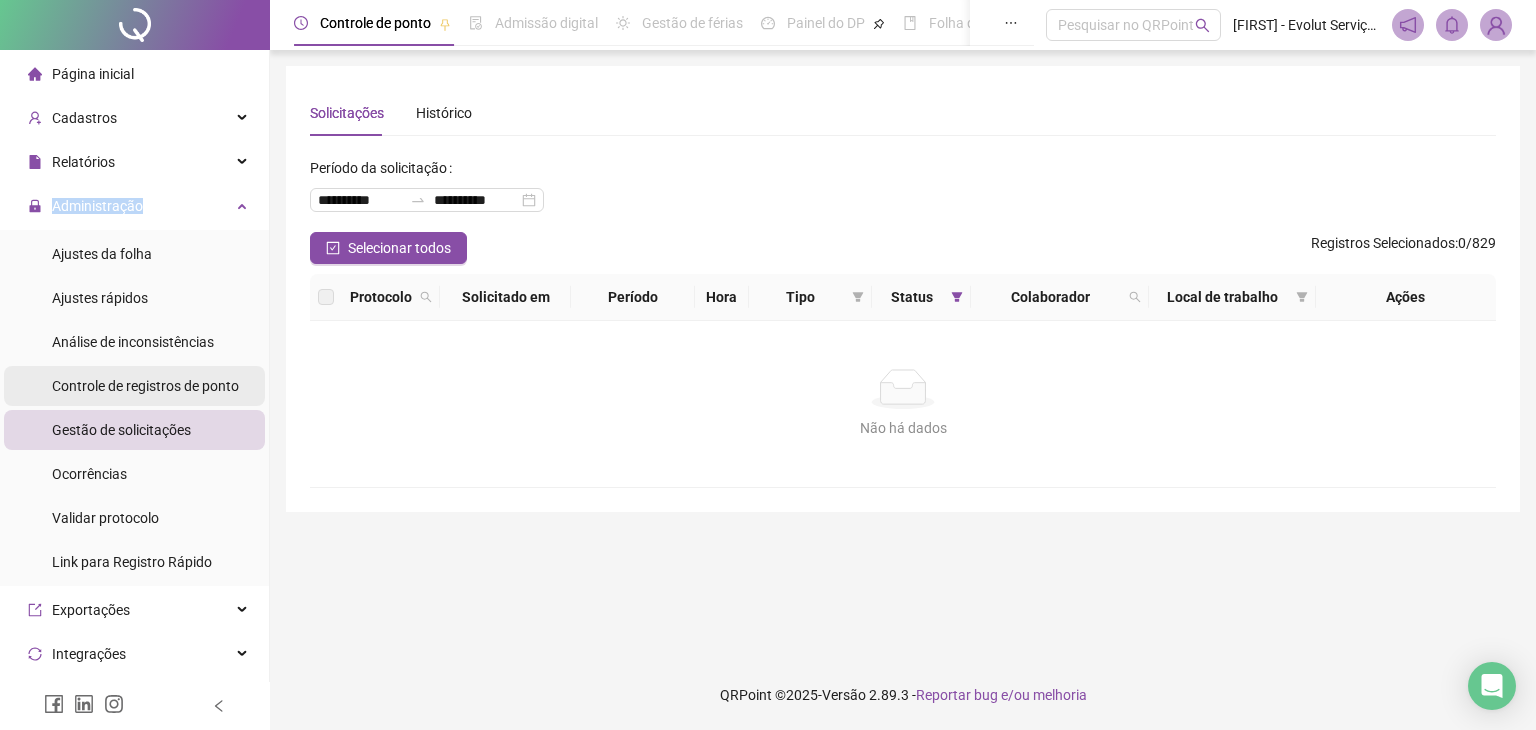 click on "Controle de registros de ponto" at bounding box center (145, 386) 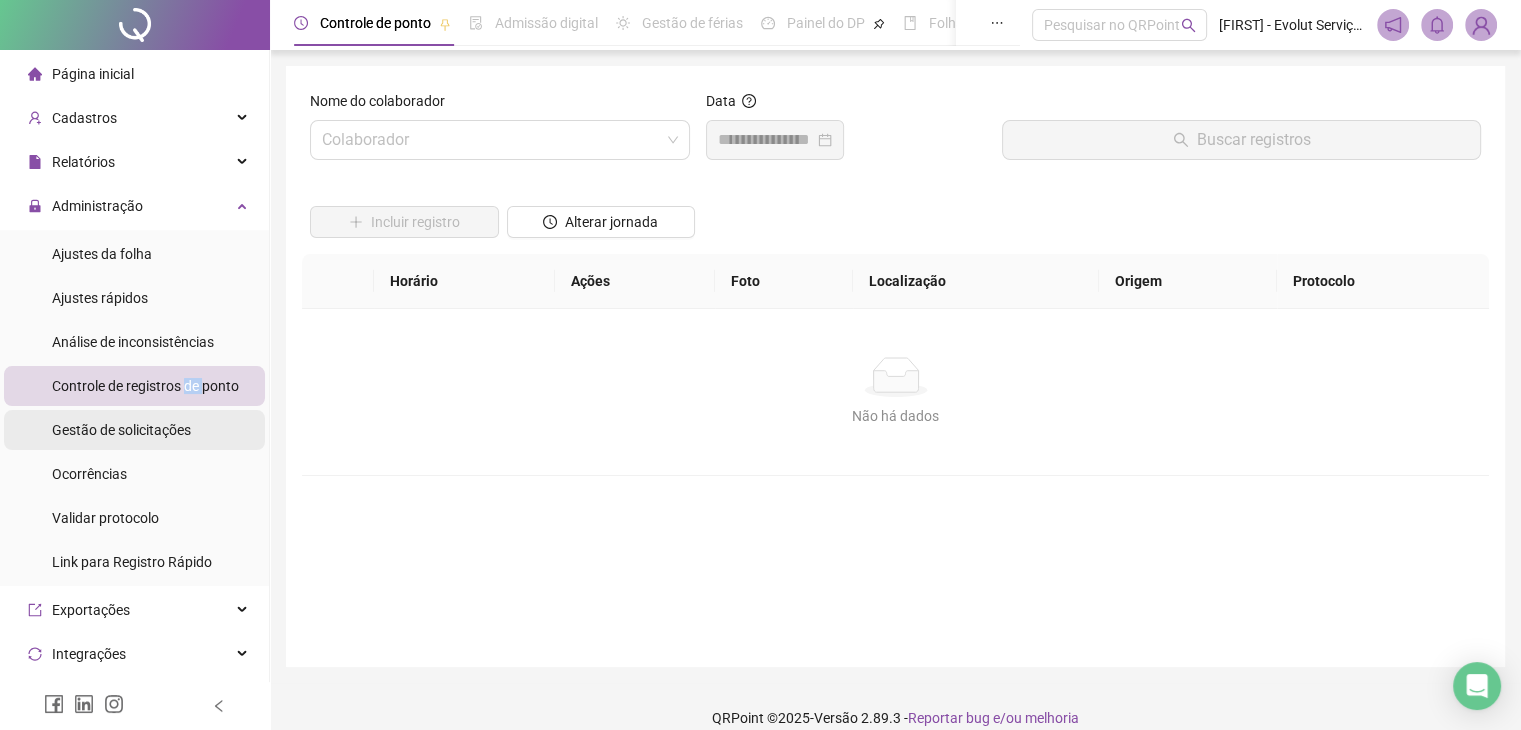 click on "Gestão de solicitações" at bounding box center (121, 430) 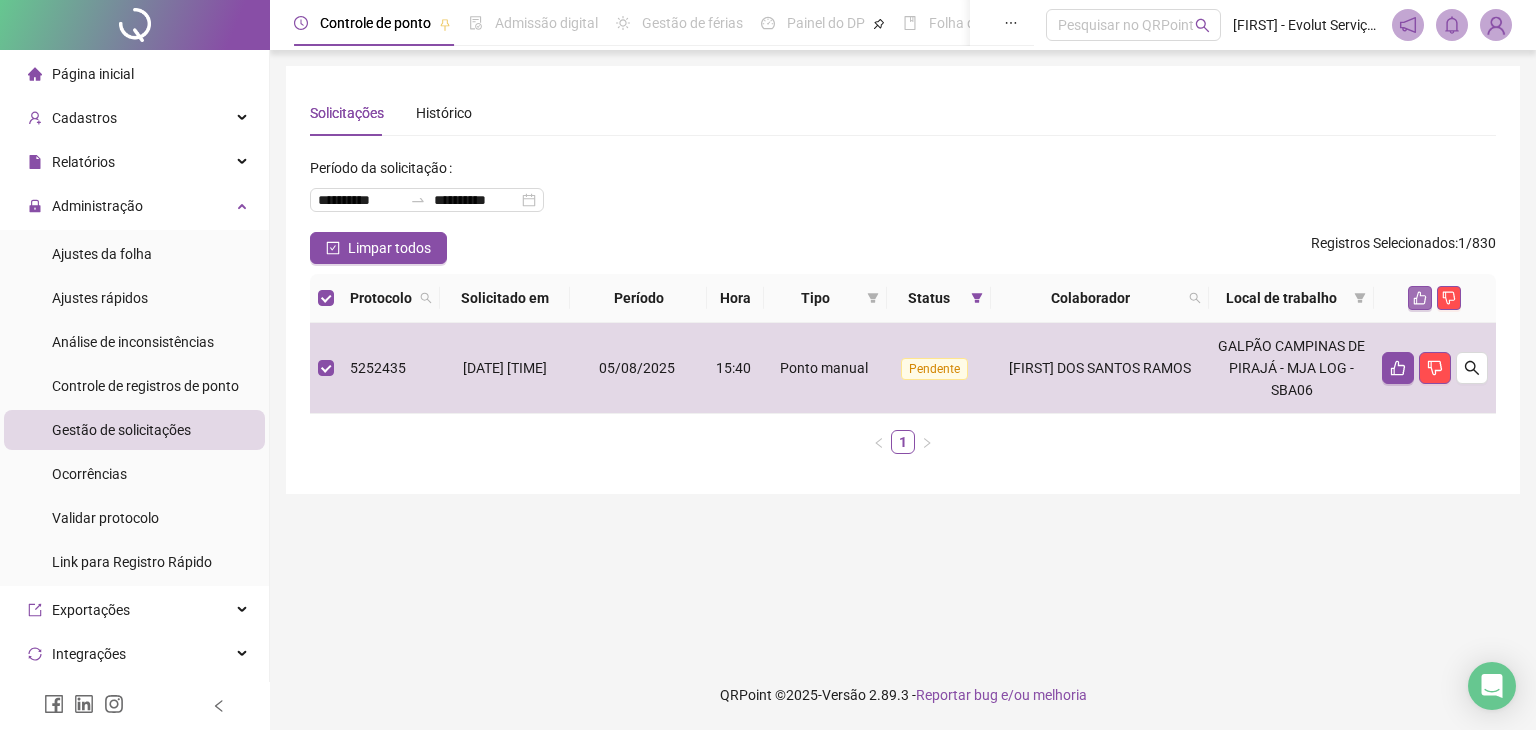 click 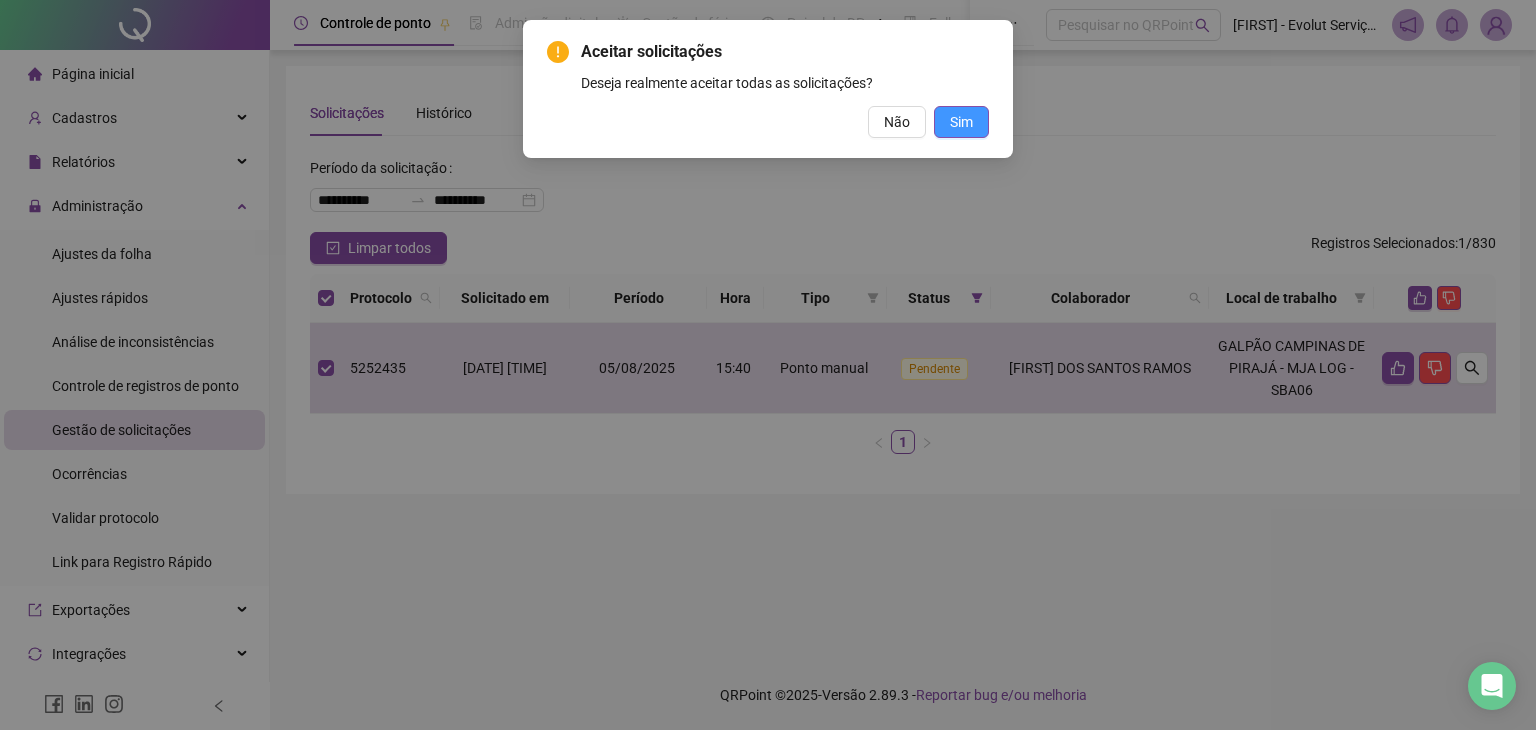 click on "Sim" at bounding box center [961, 122] 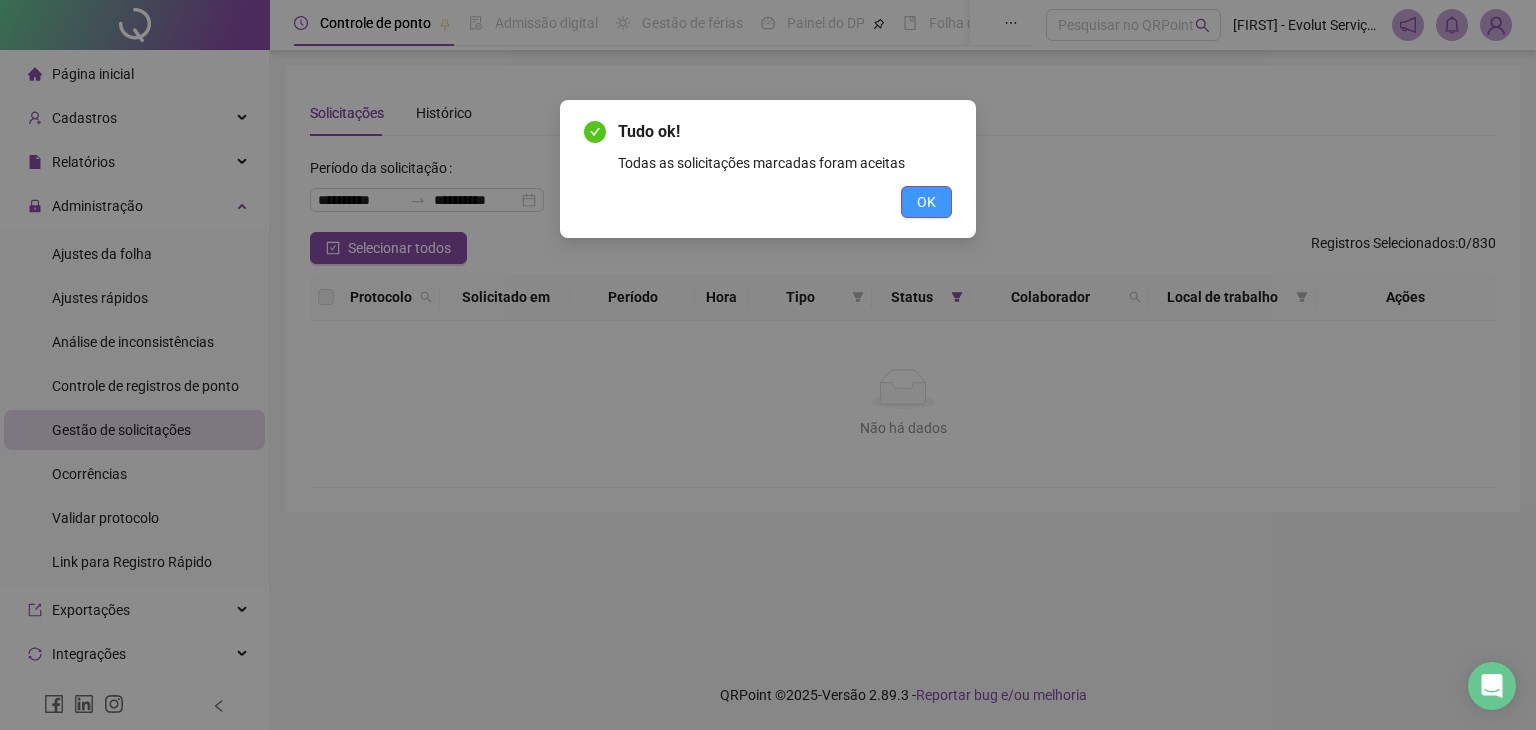 click on "OK" at bounding box center [926, 202] 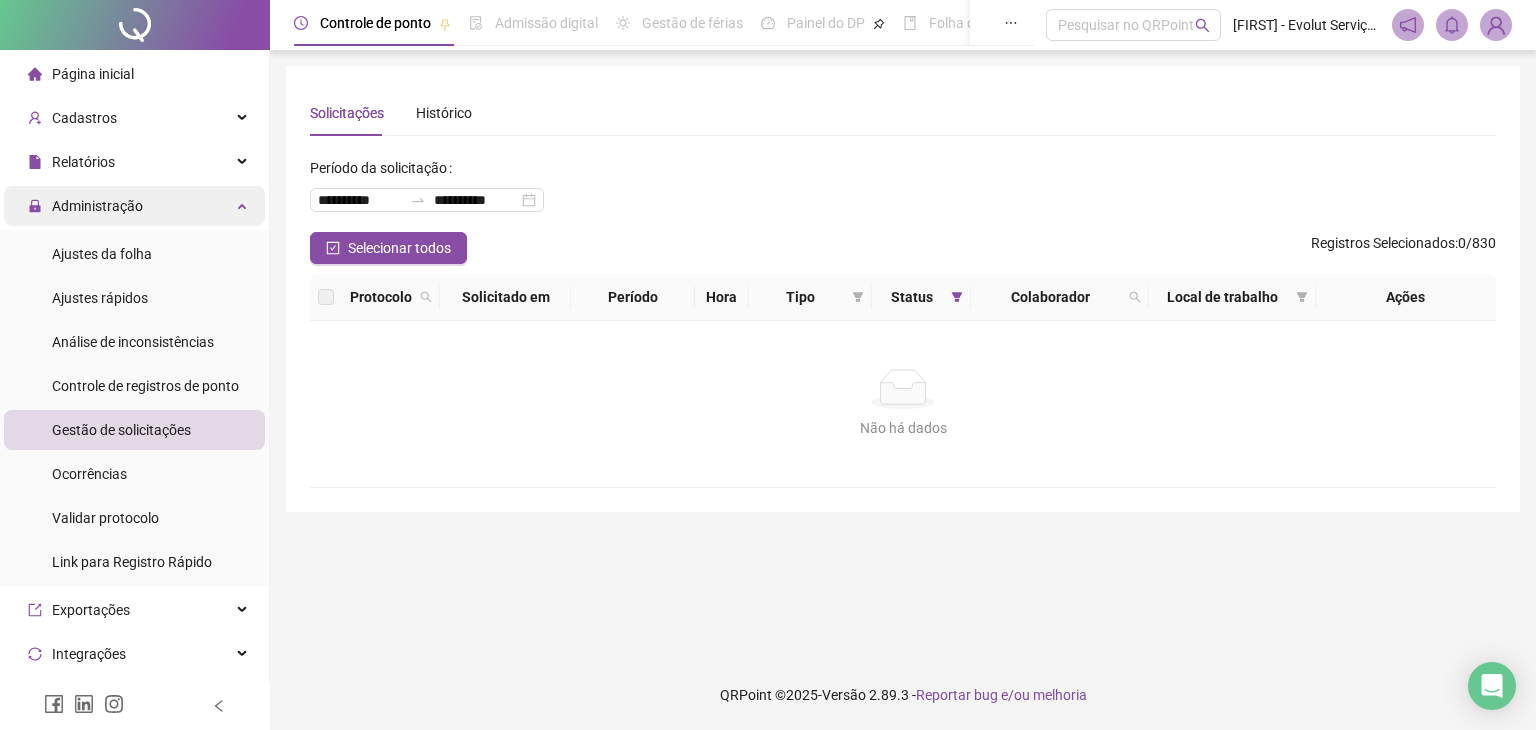 click on "Administração" at bounding box center (134, 206) 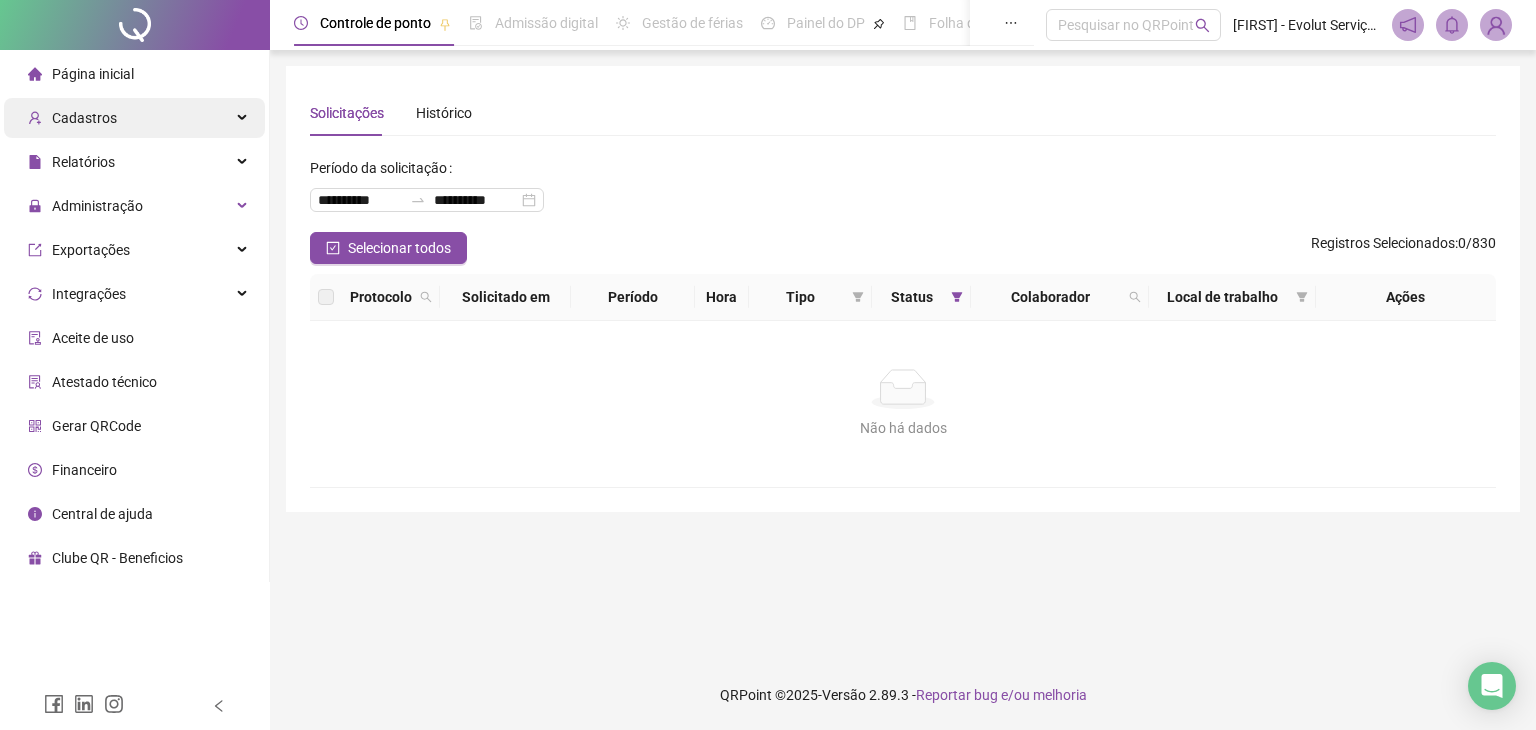 click on "Cadastros" at bounding box center [134, 118] 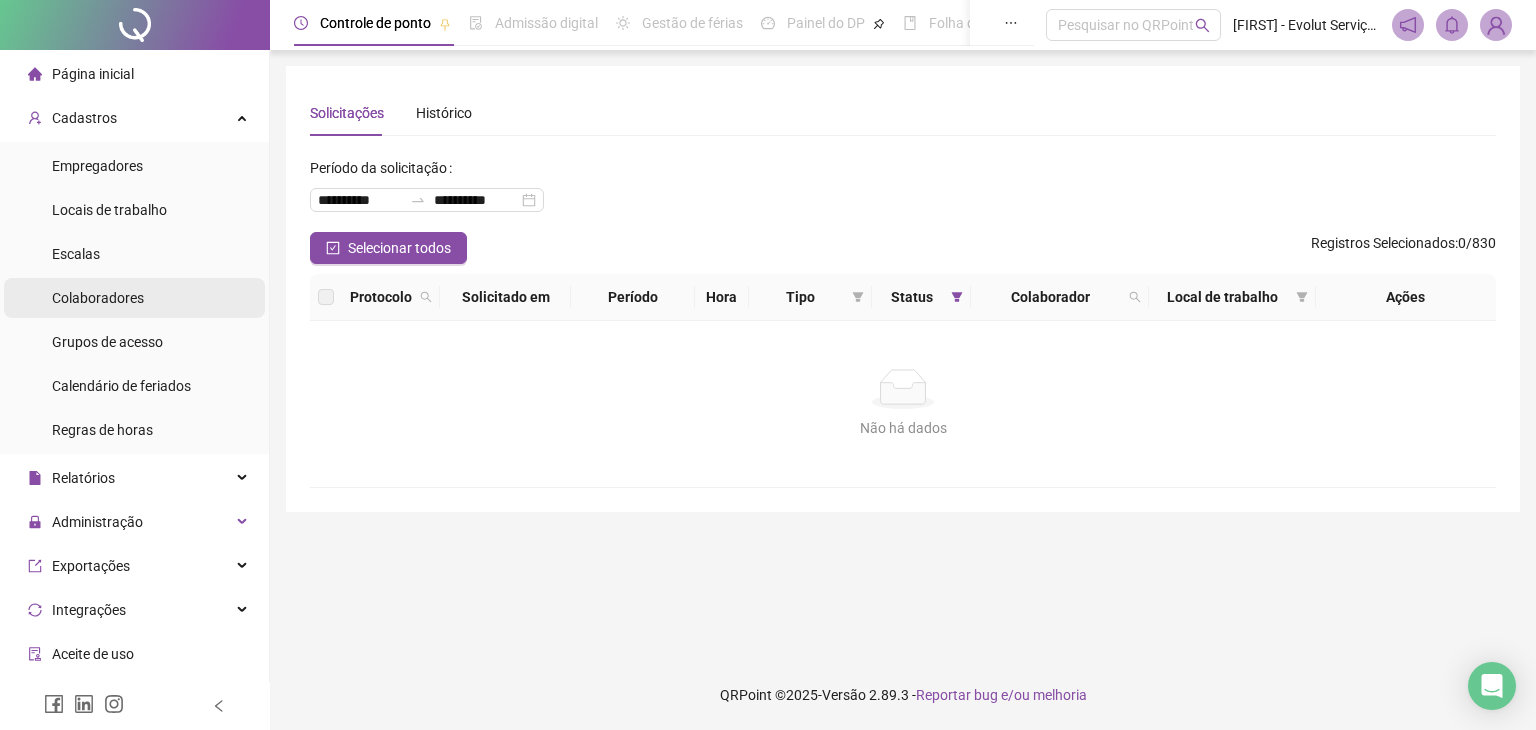 click on "Colaboradores" at bounding box center (98, 298) 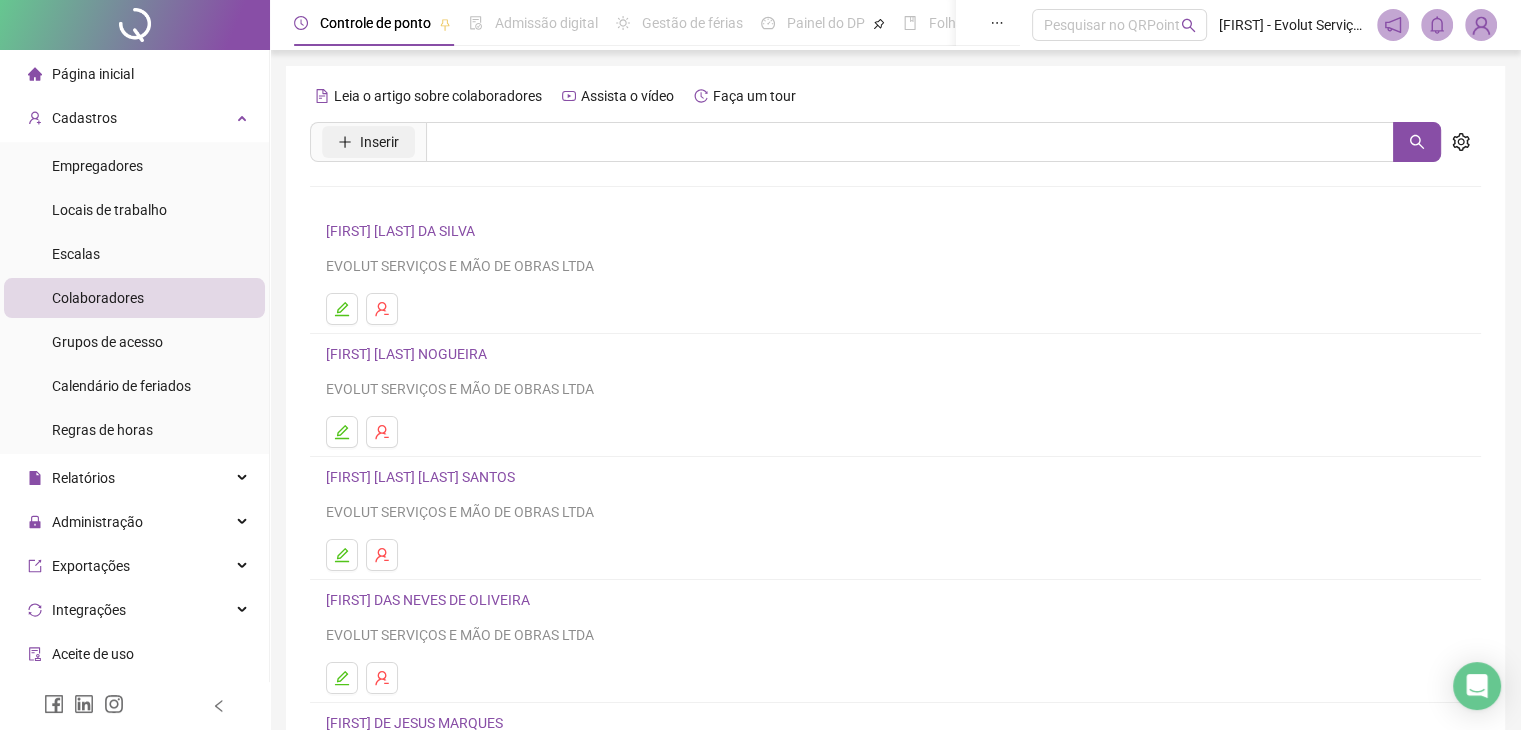 click on "Inserir" at bounding box center (379, 142) 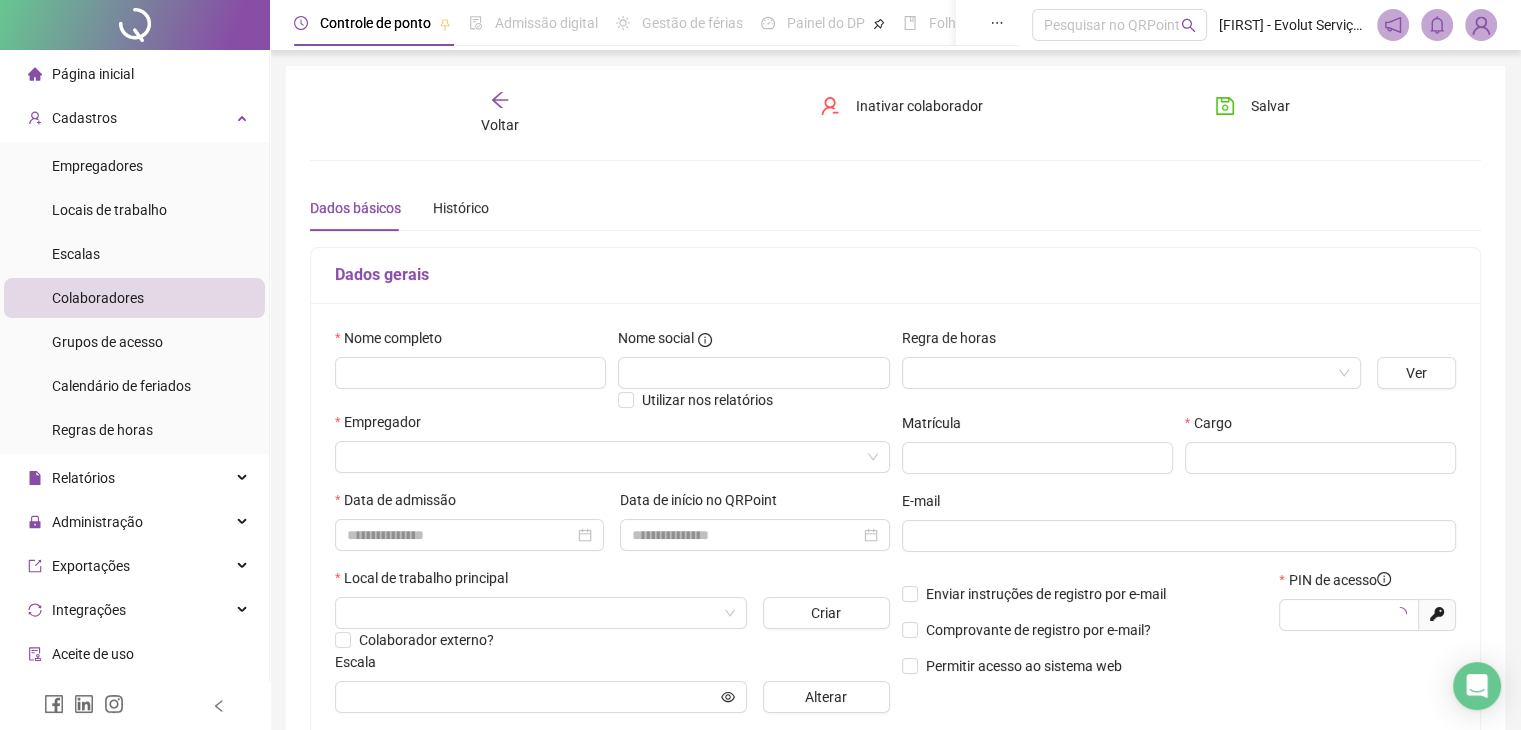 type on "*****" 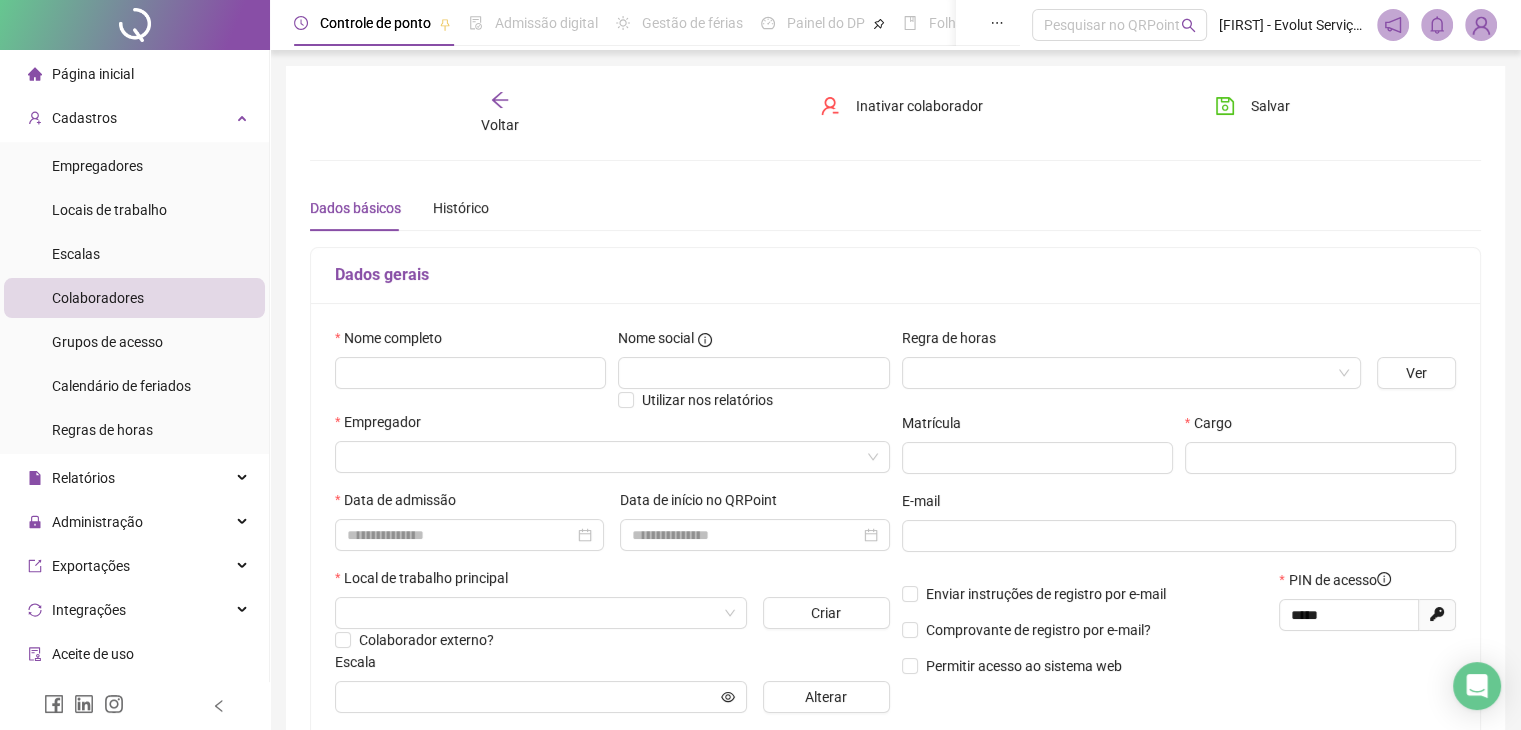 click on "Voltar" at bounding box center [500, 113] 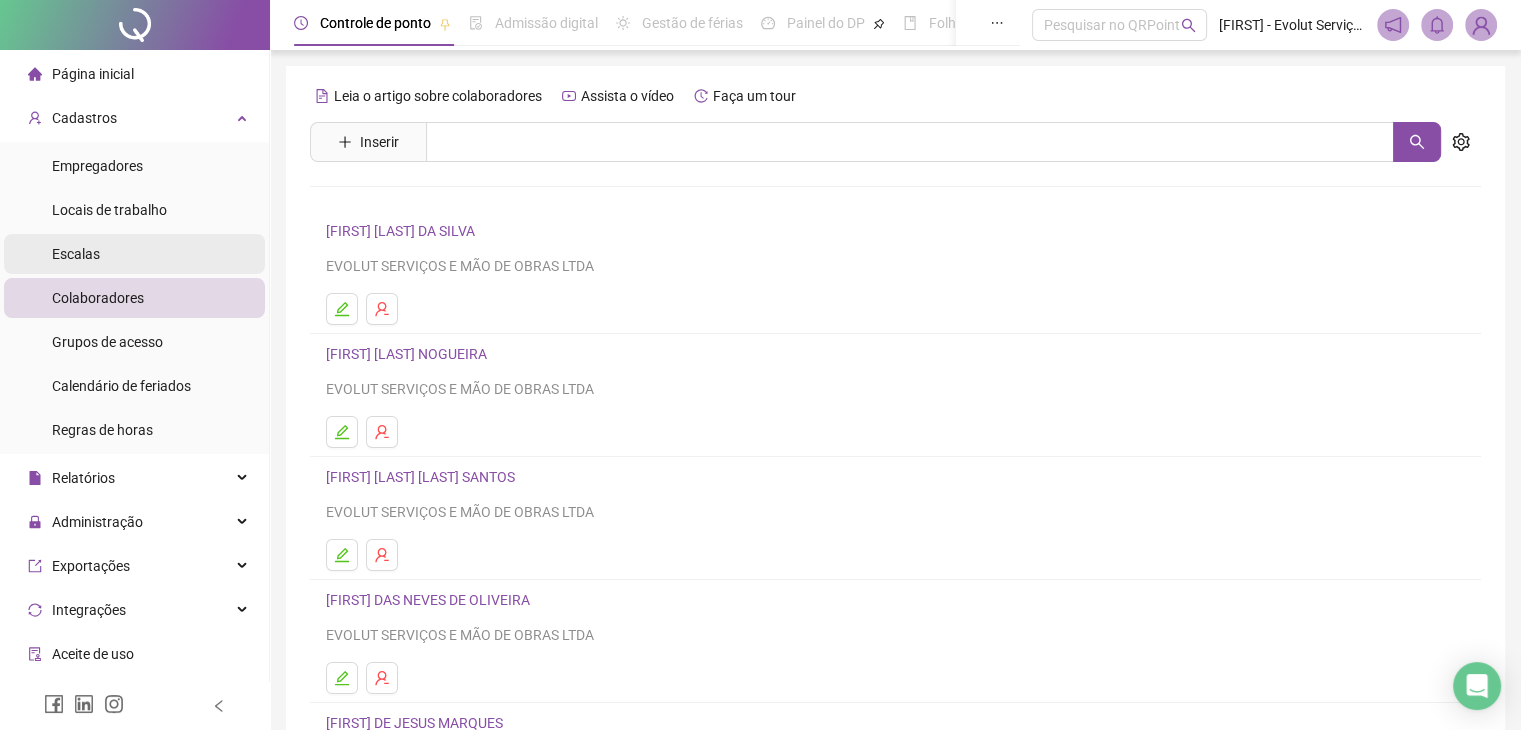 click on "Escalas" at bounding box center (76, 254) 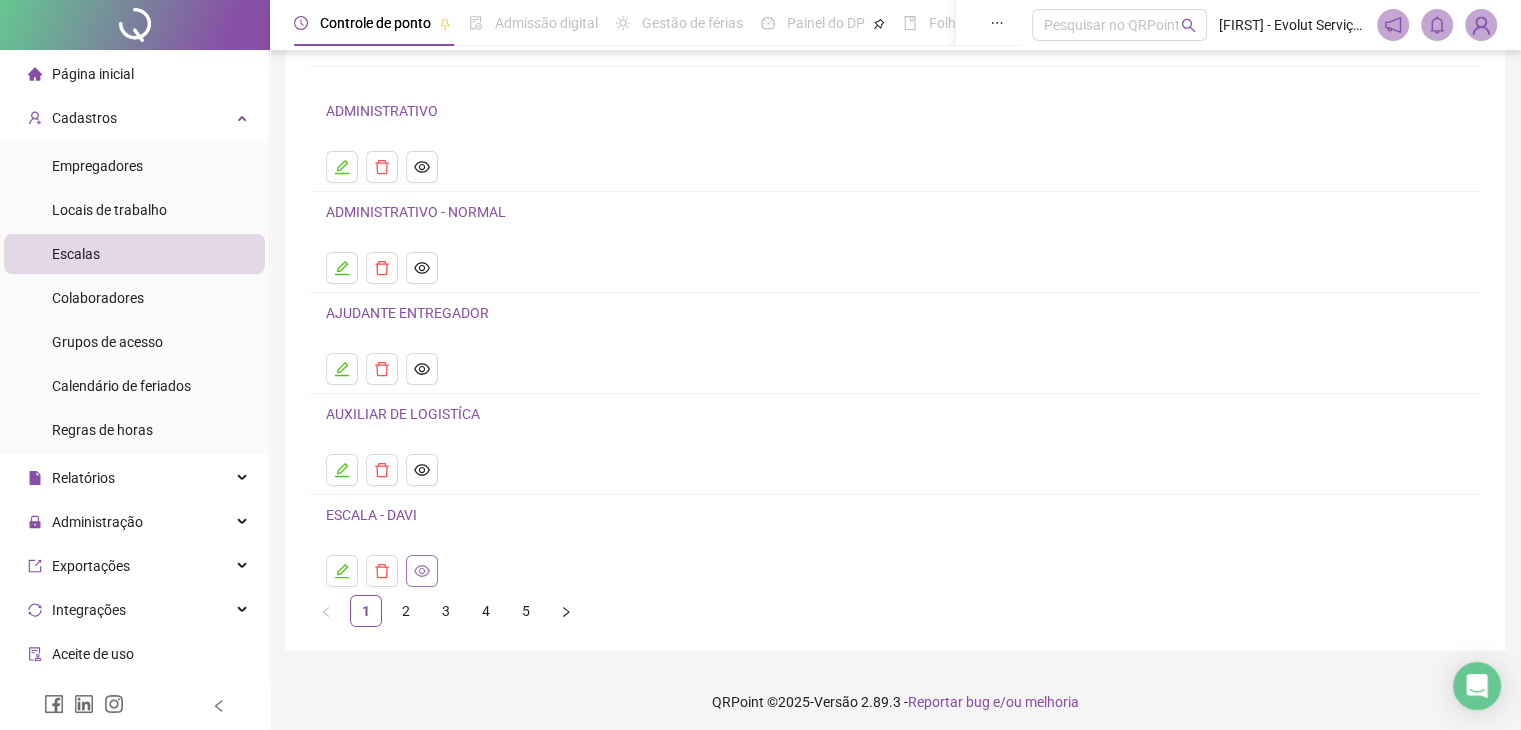 scroll, scrollTop: 126, scrollLeft: 0, axis: vertical 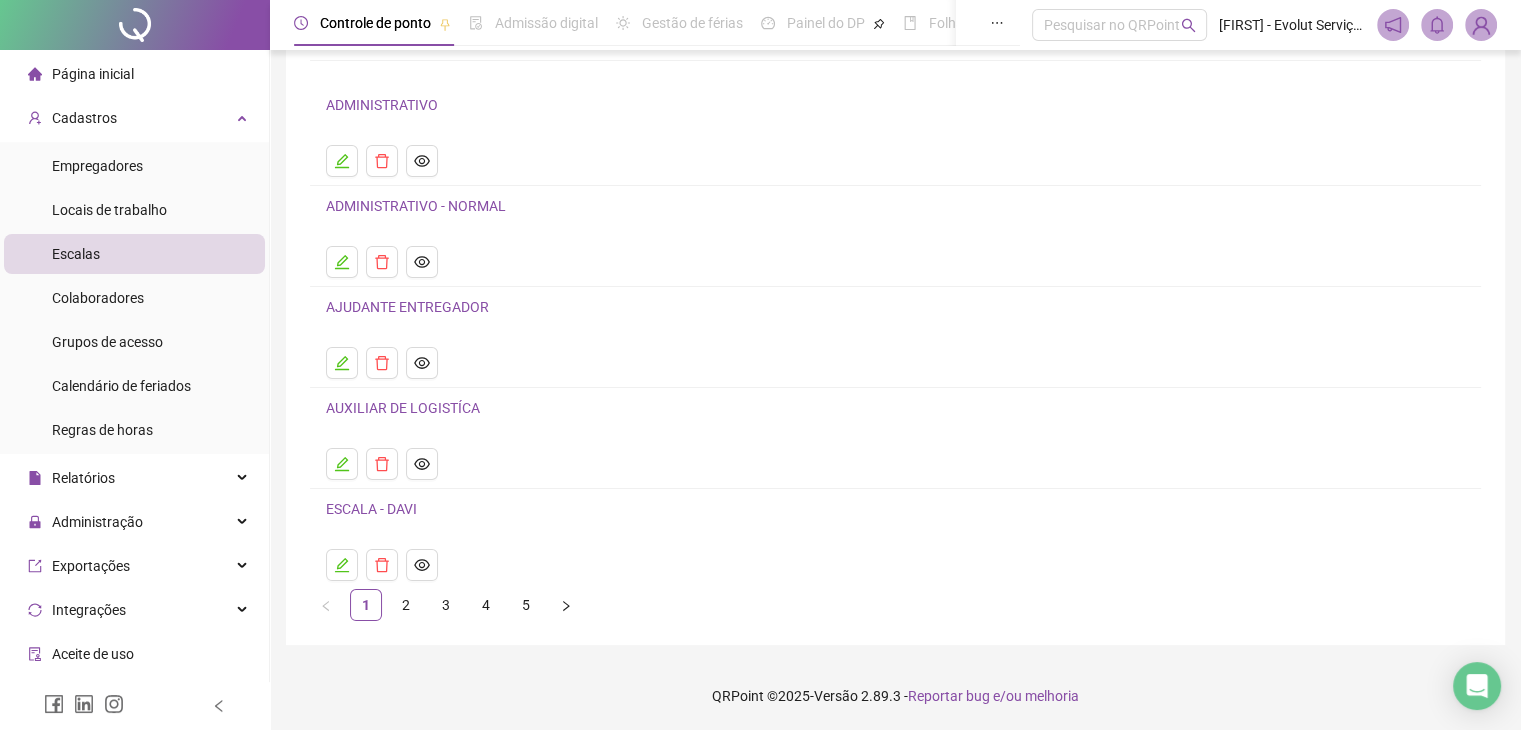click on "ESCALA - DAVI" at bounding box center (371, 509) 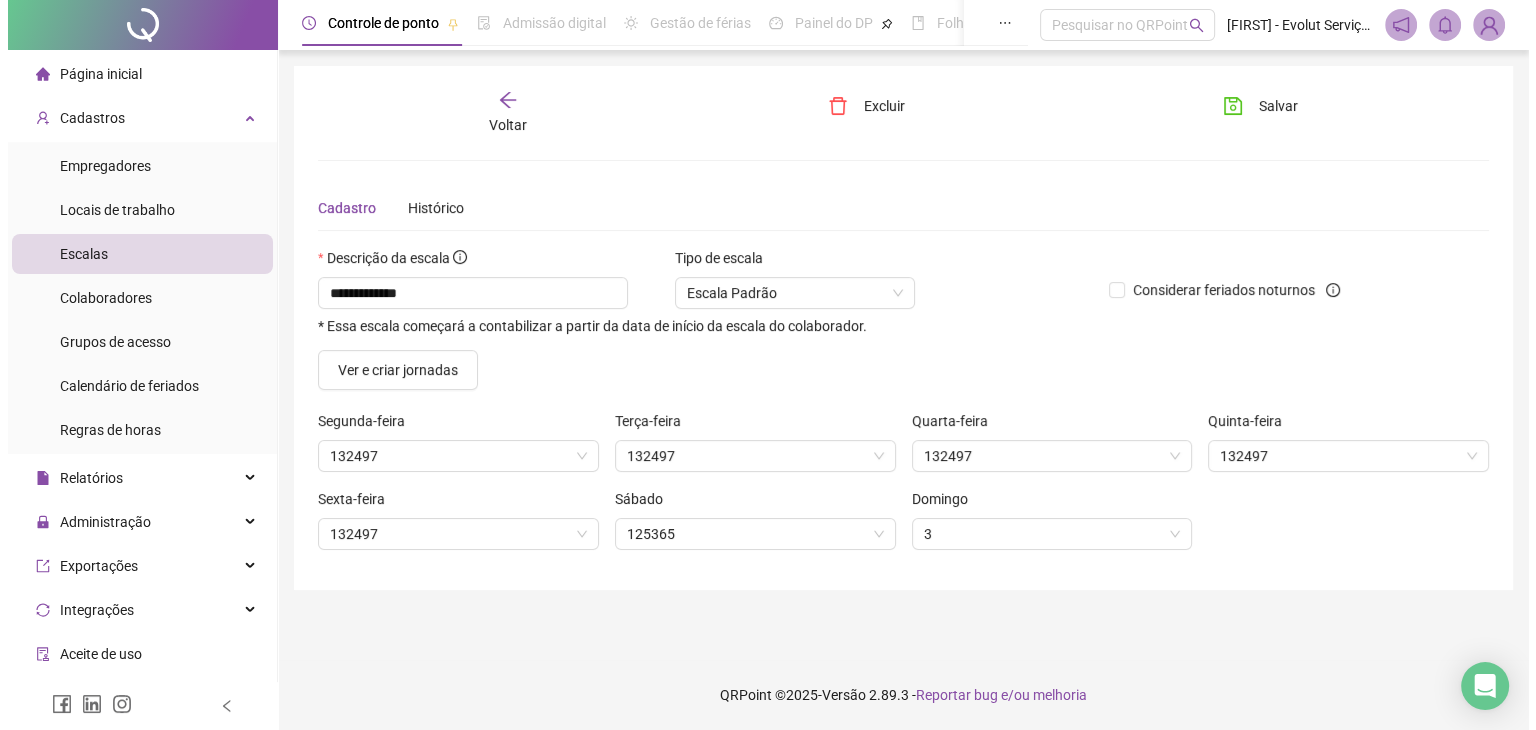 scroll, scrollTop: 0, scrollLeft: 0, axis: both 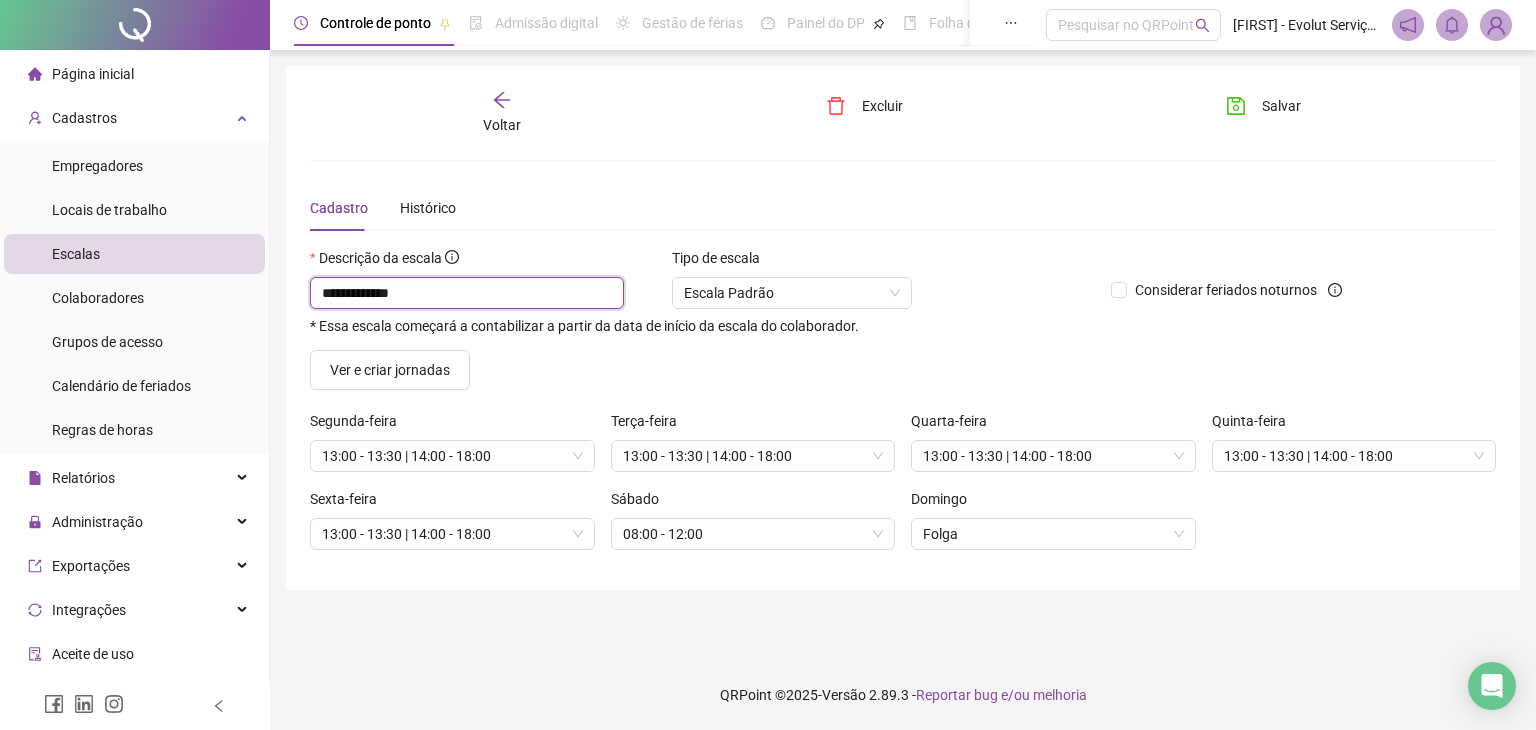 click on "**********" at bounding box center (467, 293) 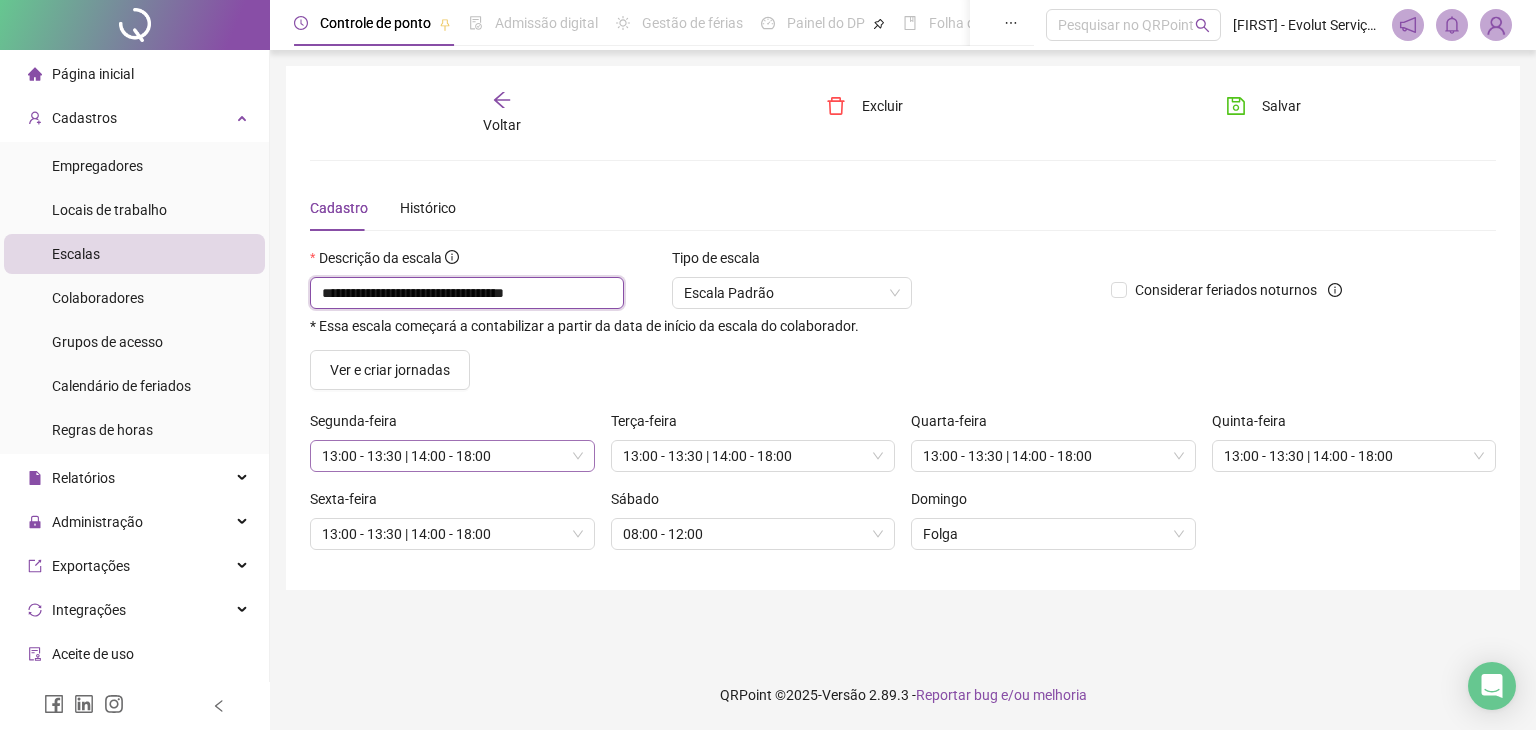click on "13:00 - 13:30 | 14:00 - 18:00" at bounding box center [452, 456] 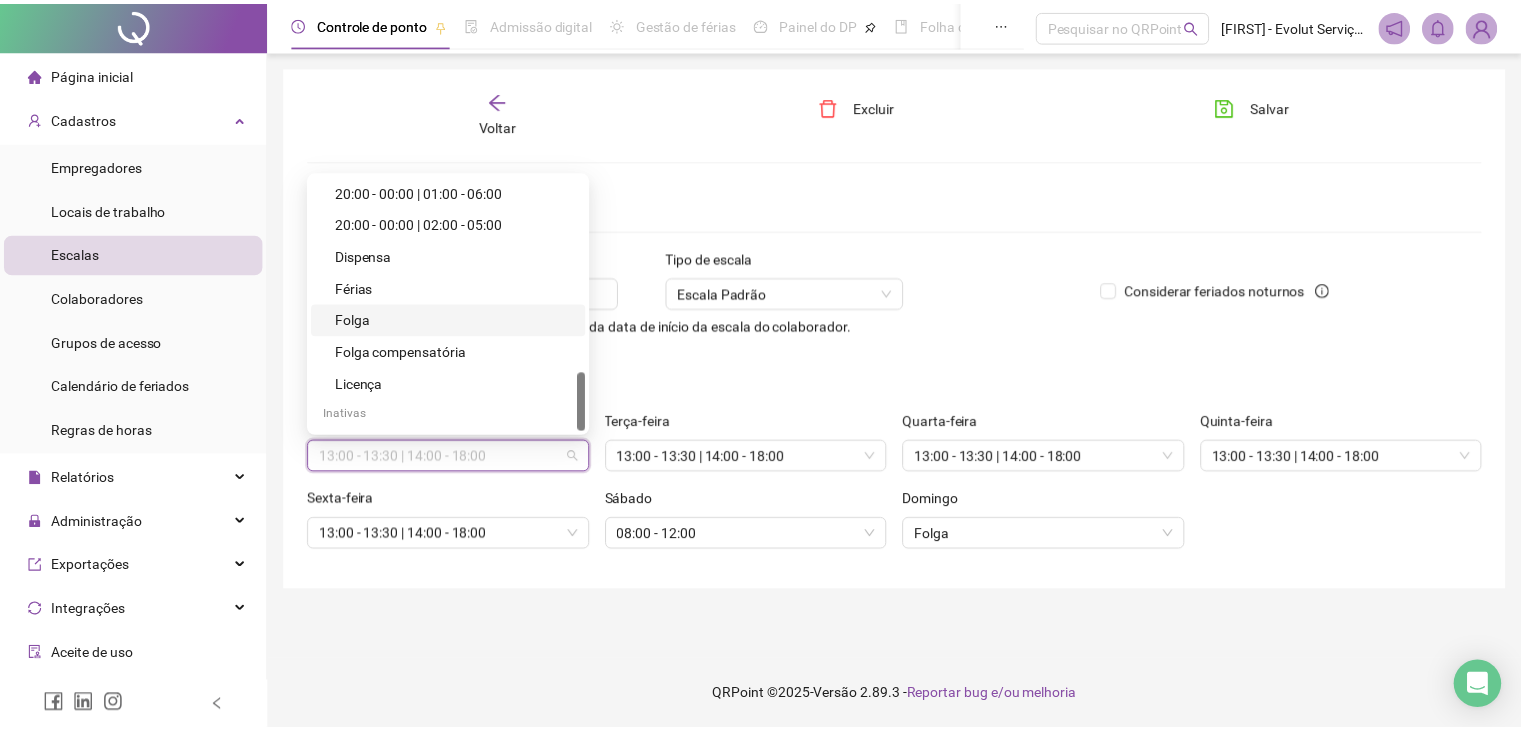 scroll, scrollTop: 642, scrollLeft: 0, axis: vertical 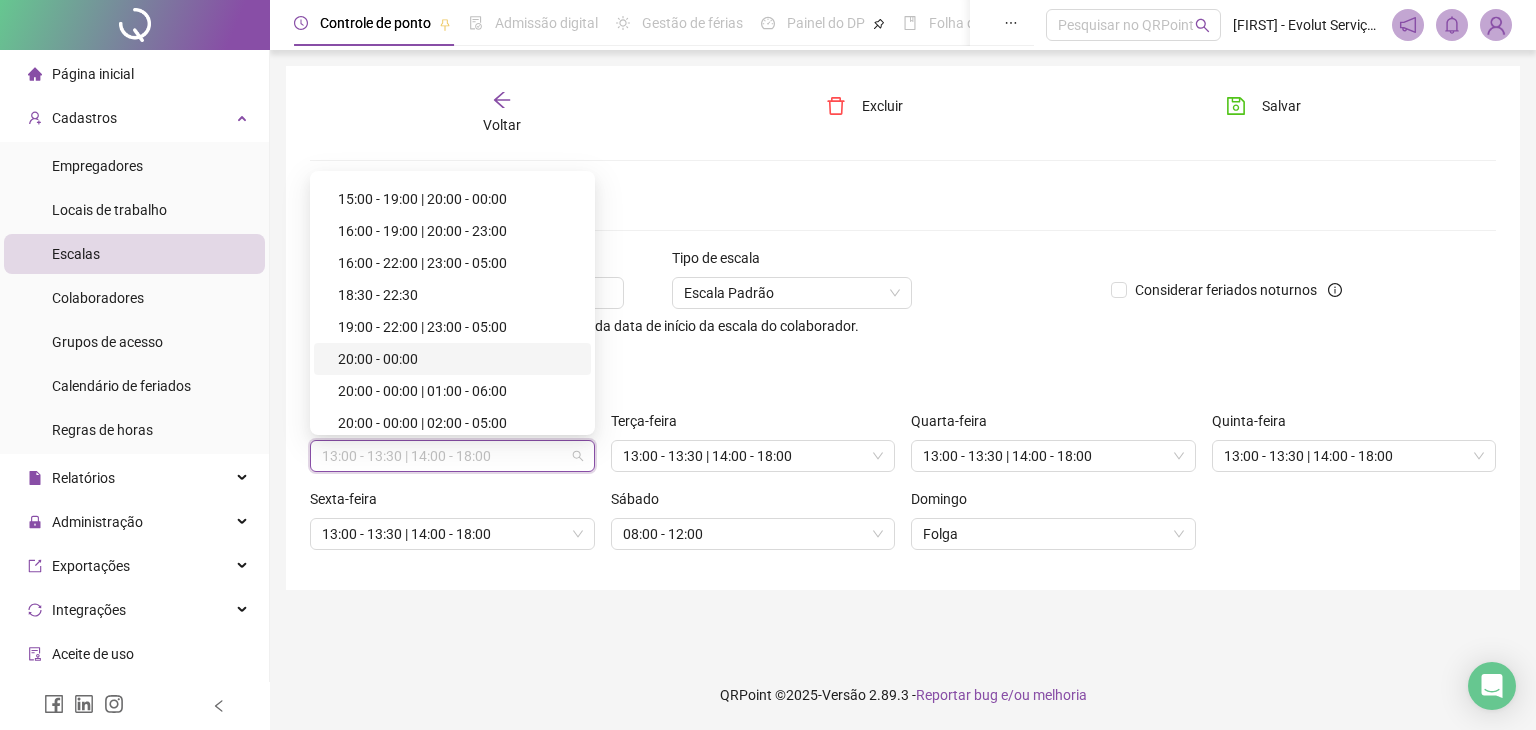 click on "Ver e criar jornadas" at bounding box center (903, 370) 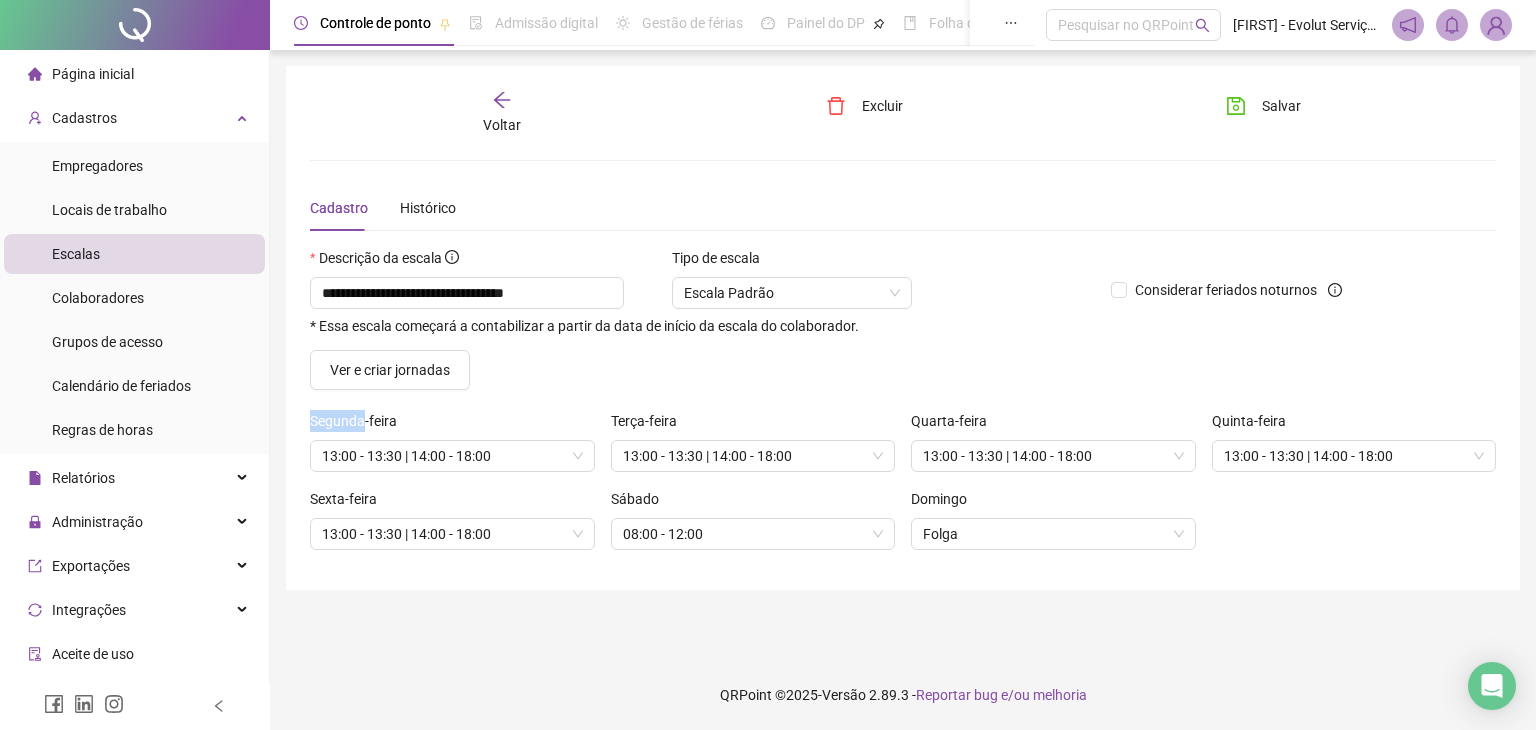 click on "Segunda-feira" at bounding box center [452, 425] 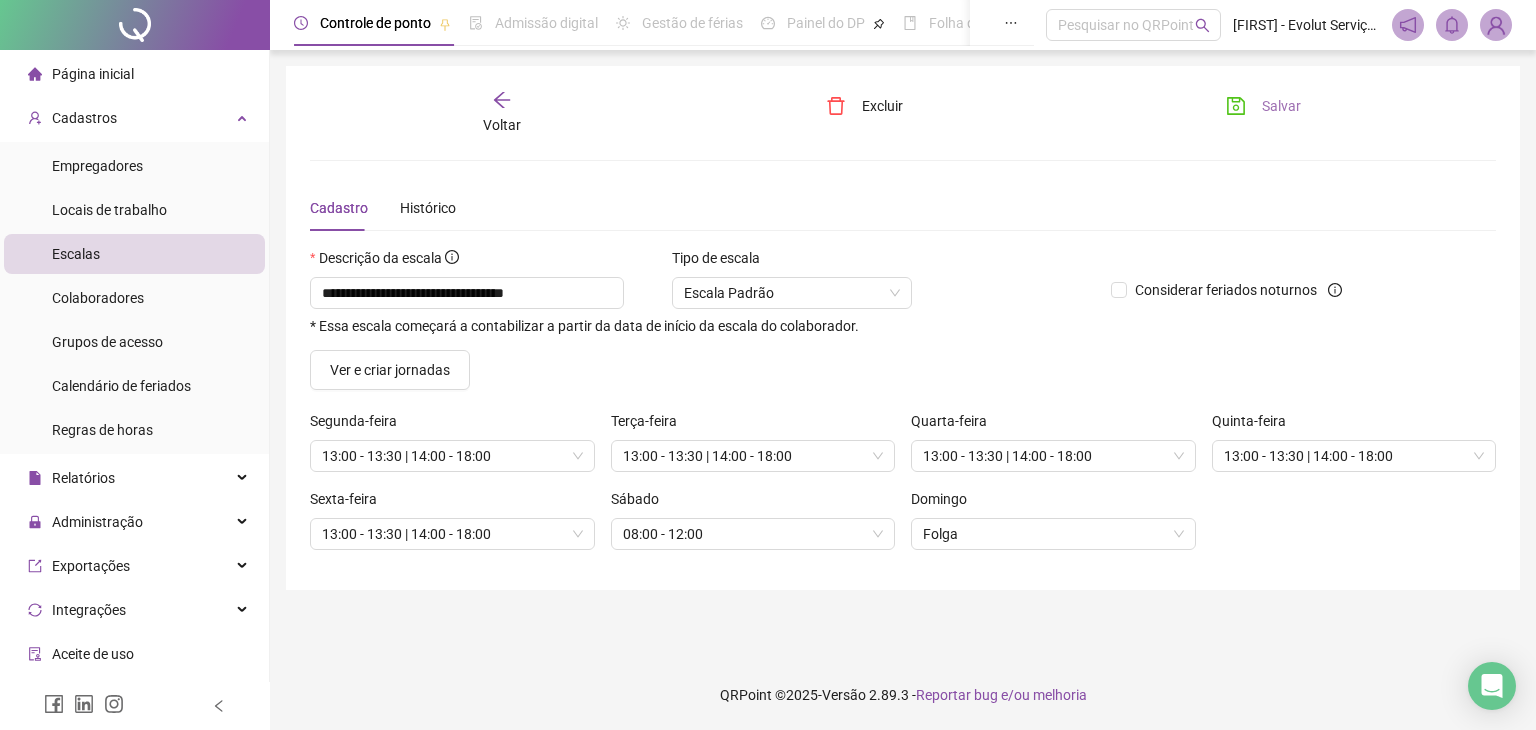 click on "Salvar" at bounding box center [1263, 106] 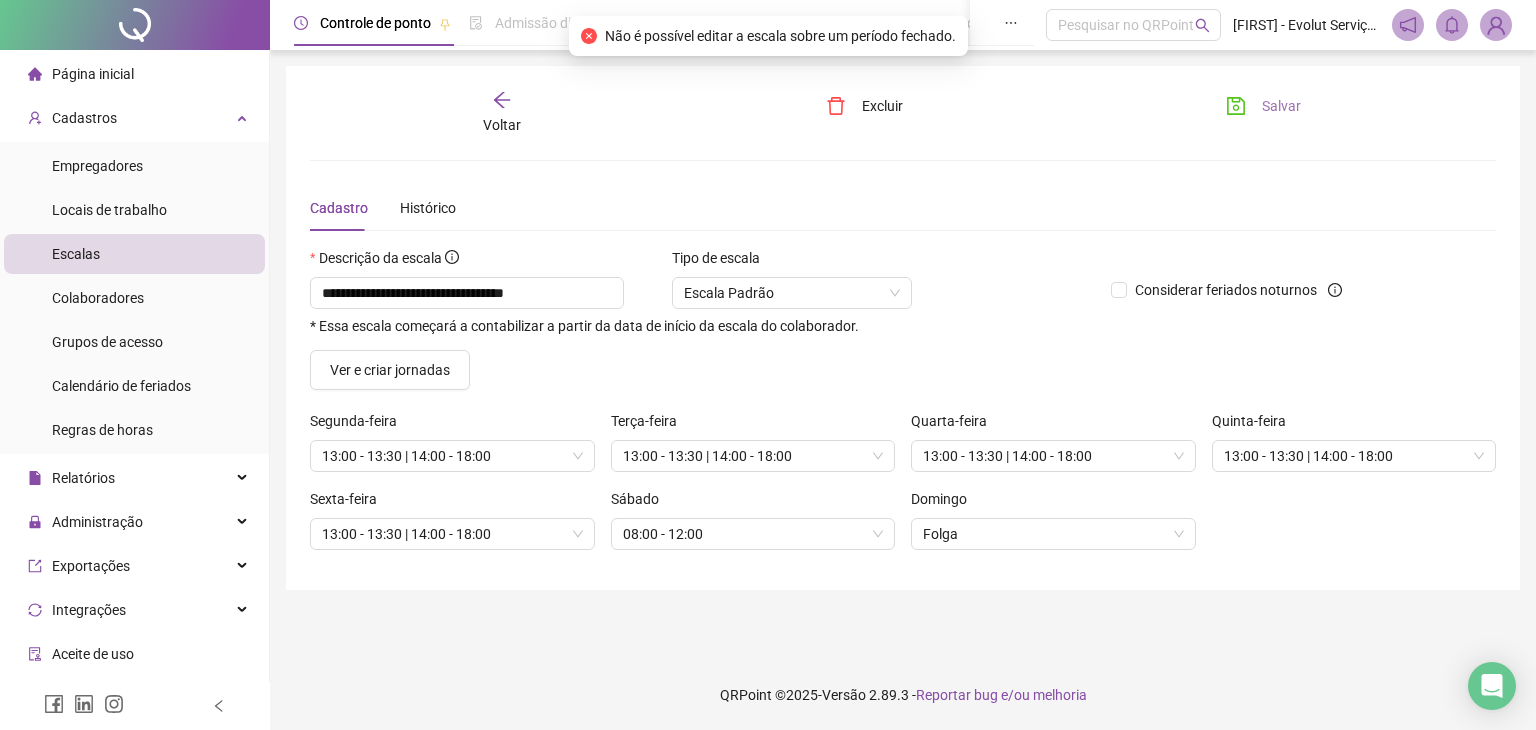 click on "Salvar" at bounding box center [1281, 106] 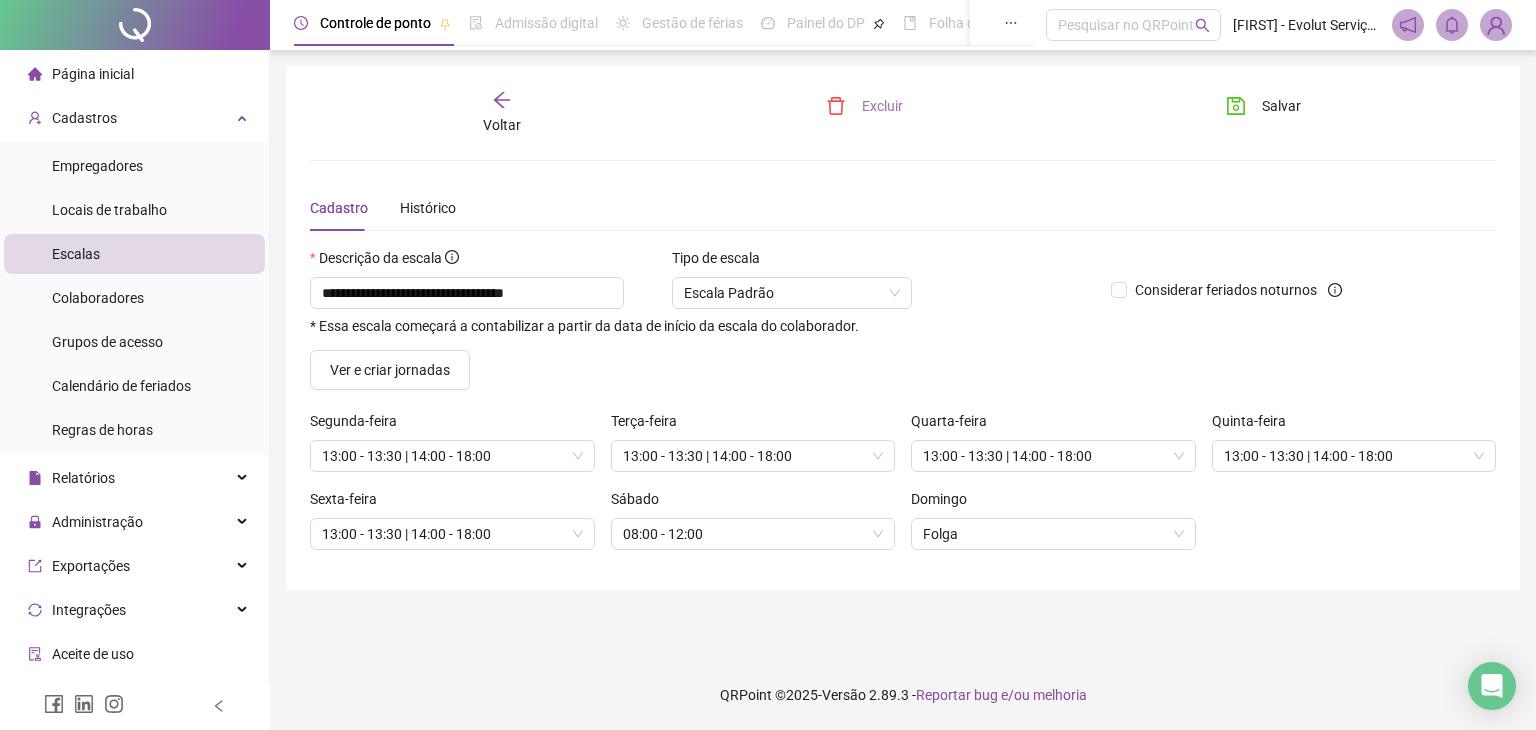 click on "Excluir" at bounding box center [882, 106] 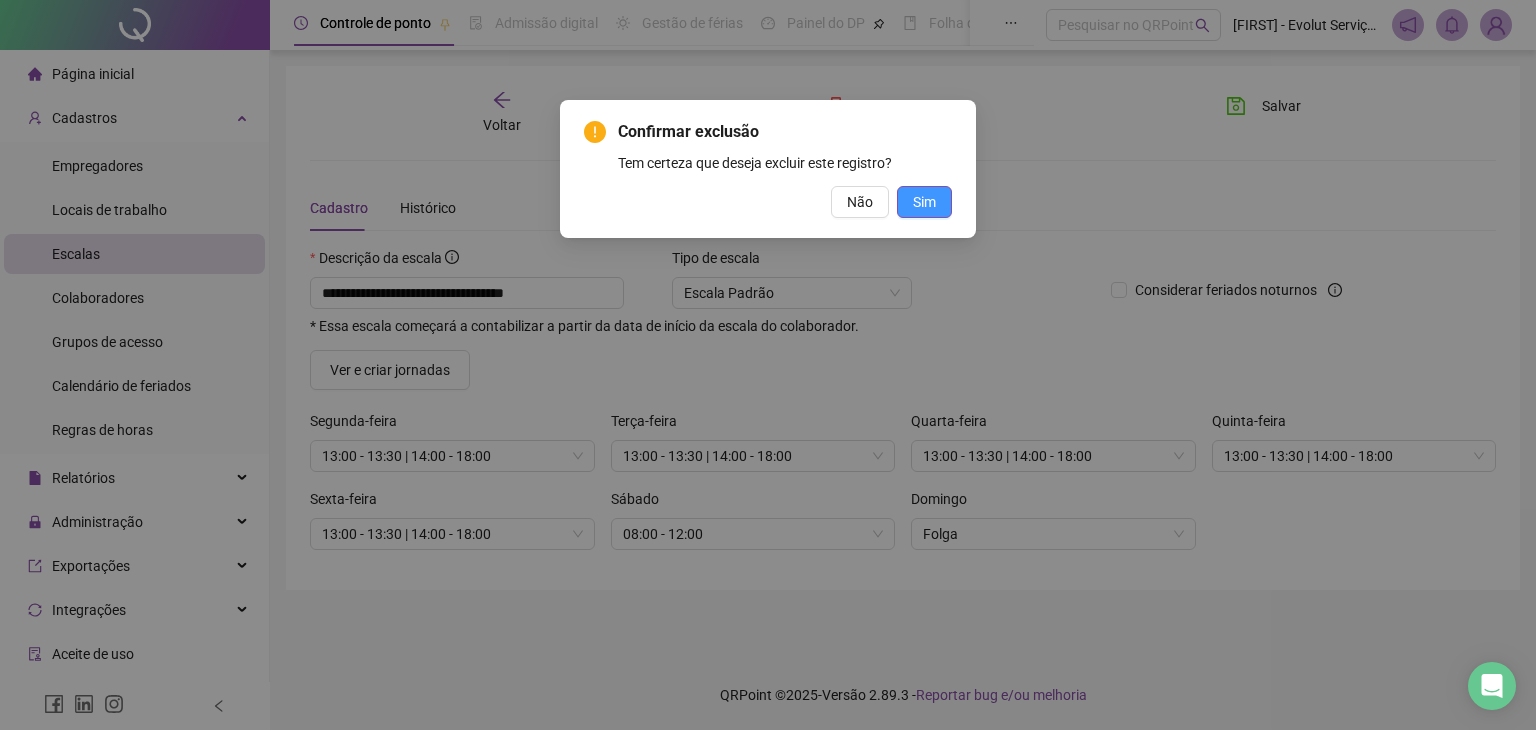 click on "Sim" at bounding box center [924, 202] 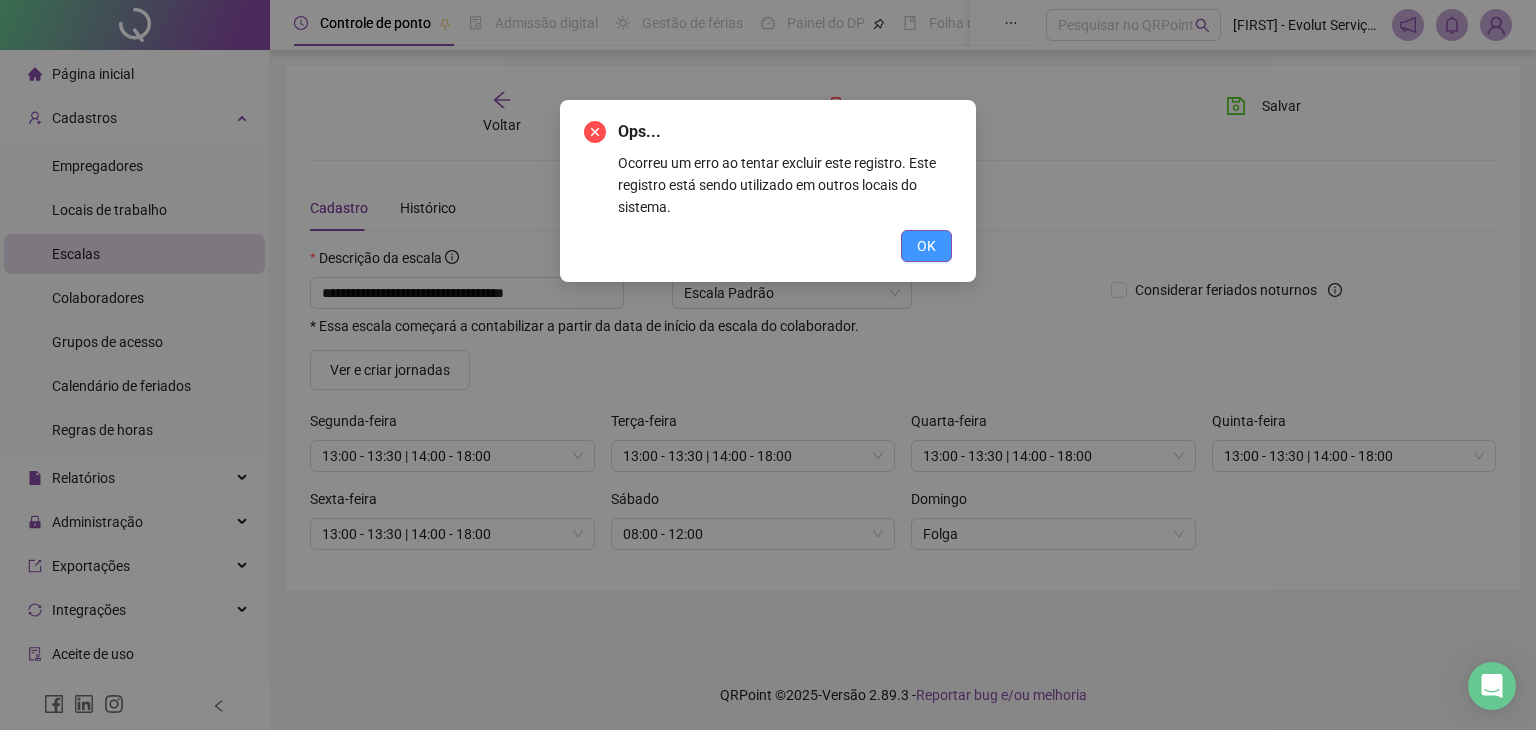 click on "OK" at bounding box center (926, 246) 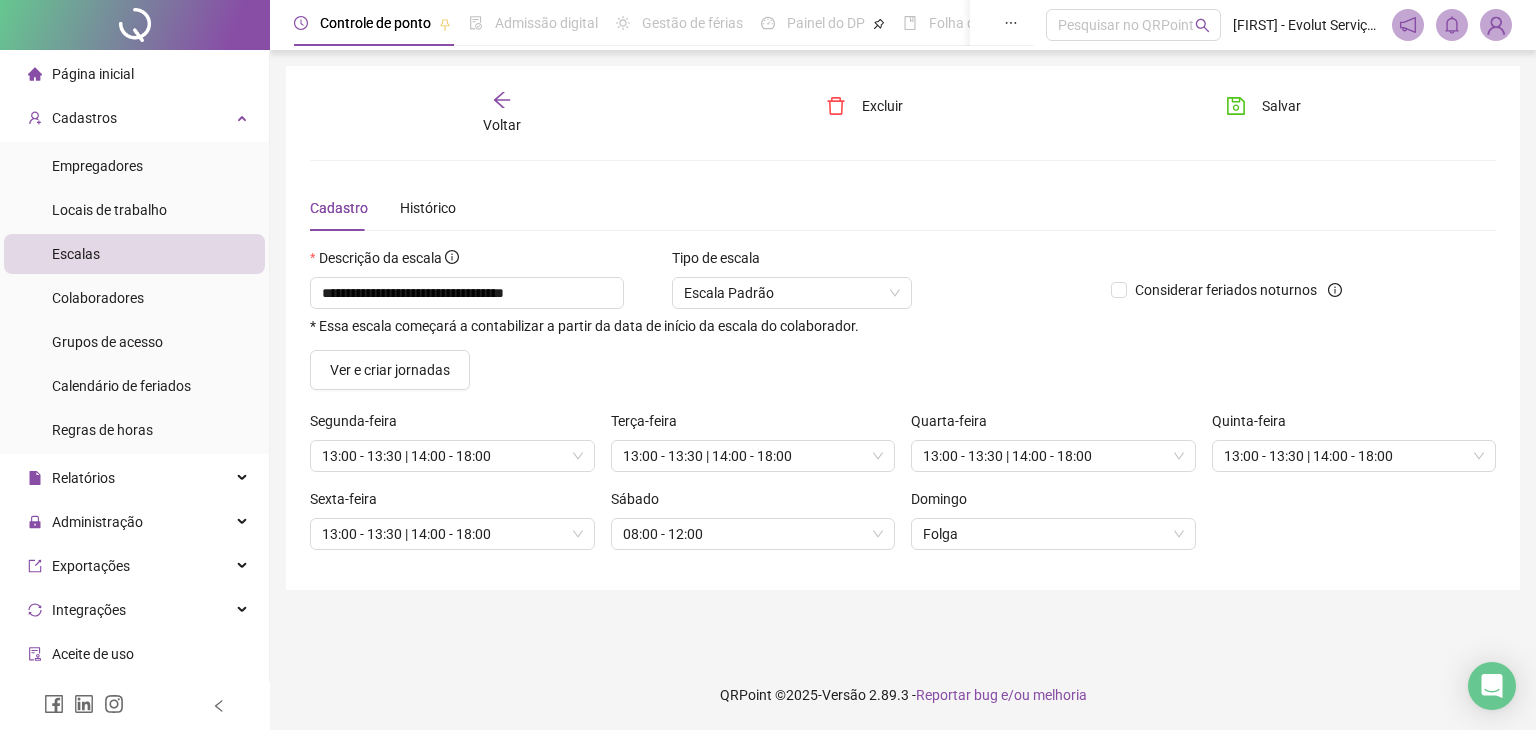click 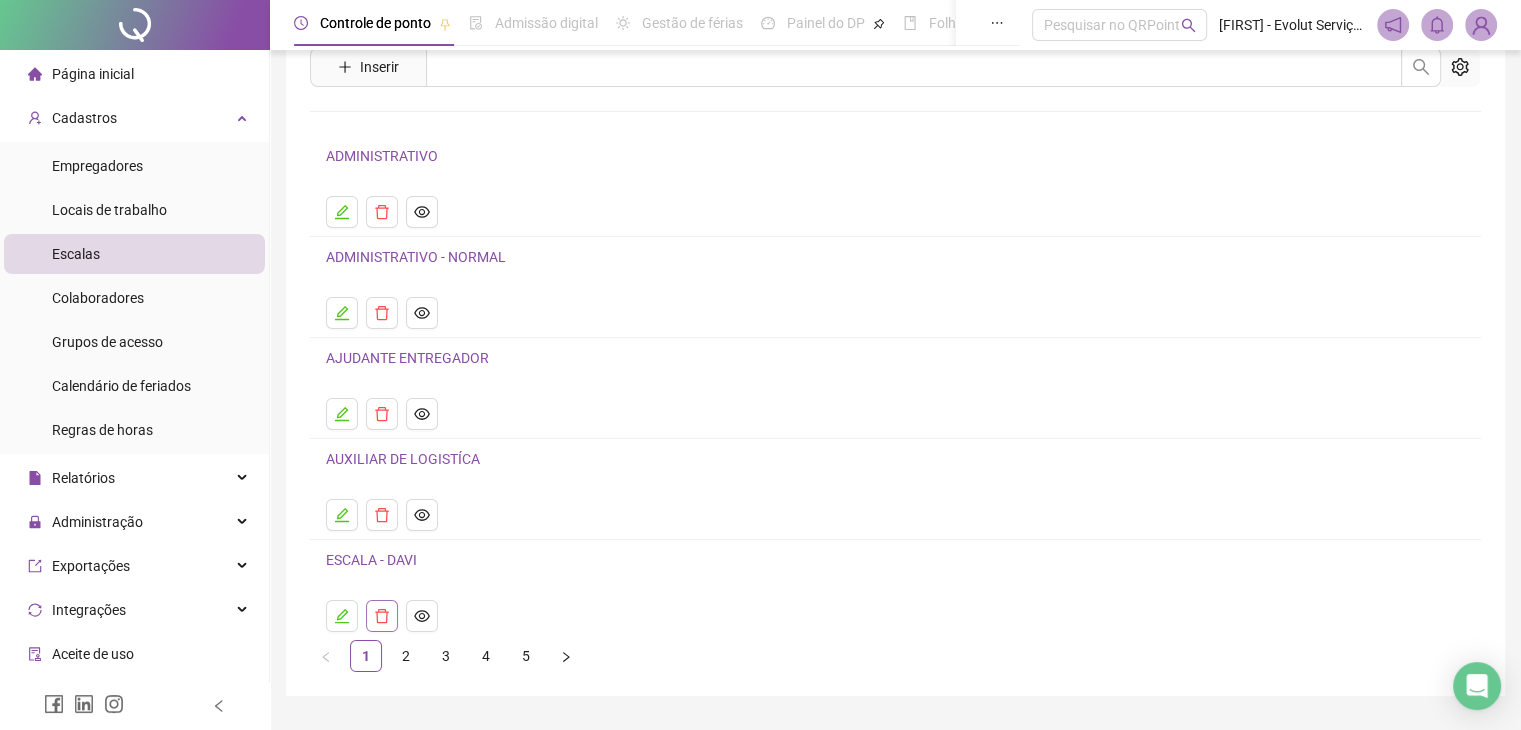 scroll, scrollTop: 126, scrollLeft: 0, axis: vertical 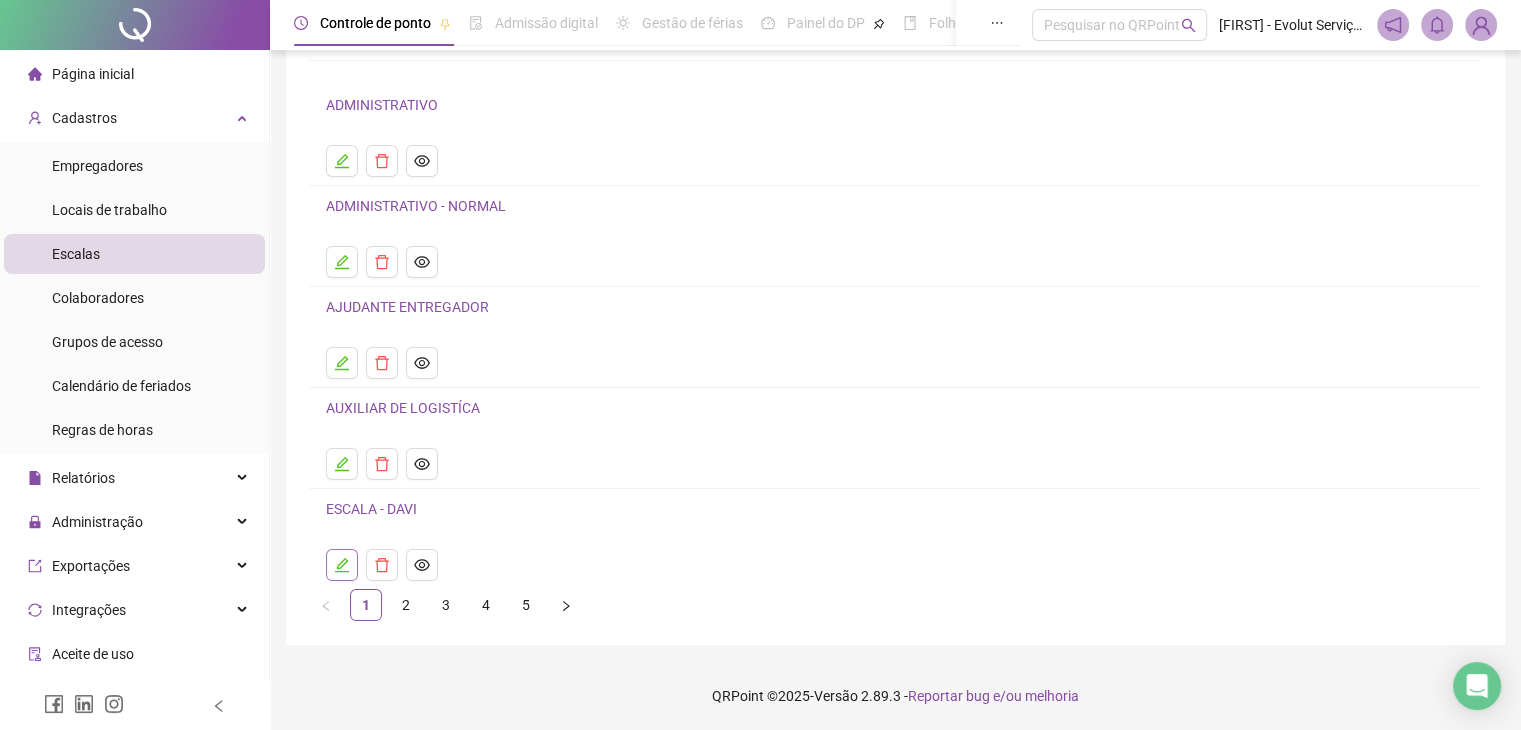 click 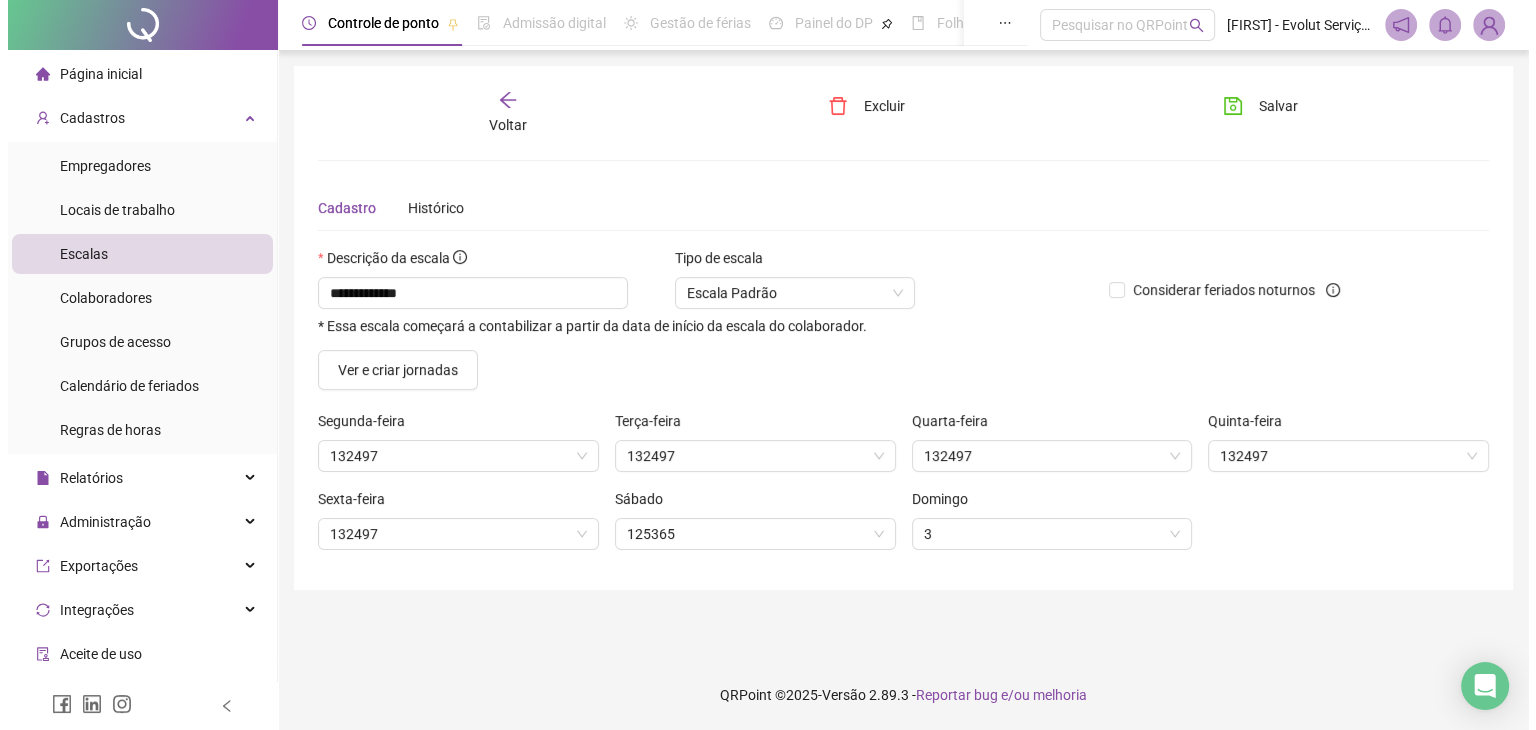 scroll, scrollTop: 0, scrollLeft: 0, axis: both 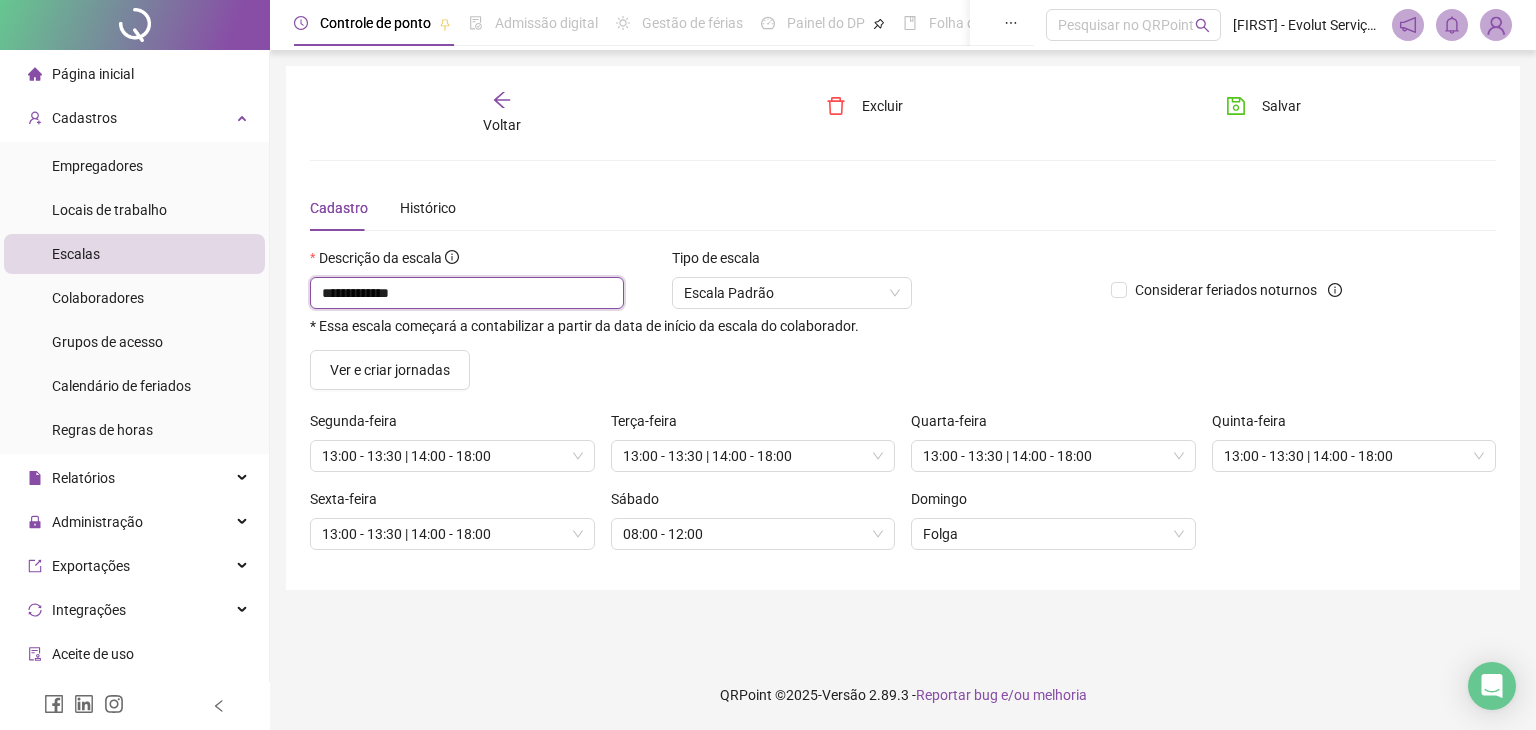 click on "**********" at bounding box center (467, 293) 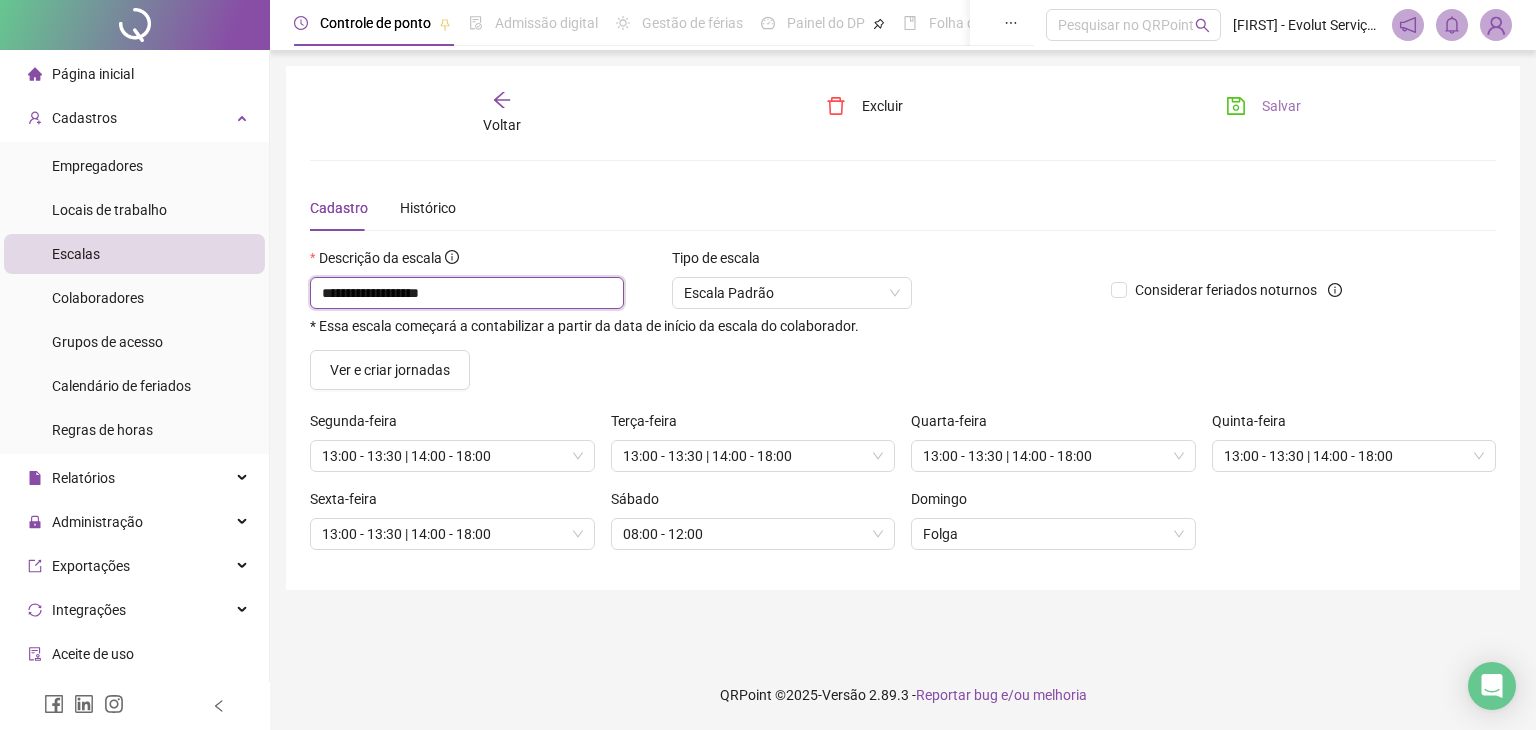 type on "**********" 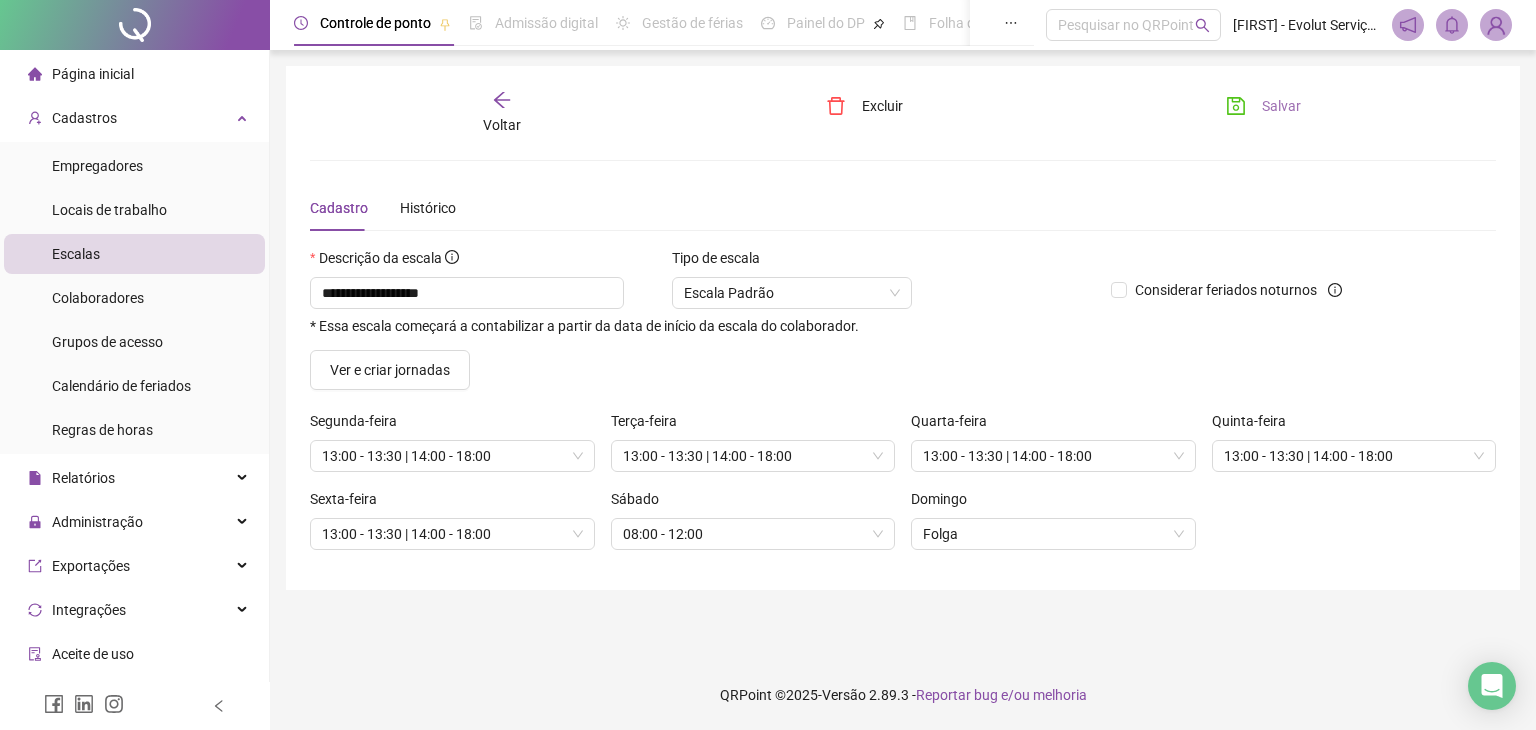 click 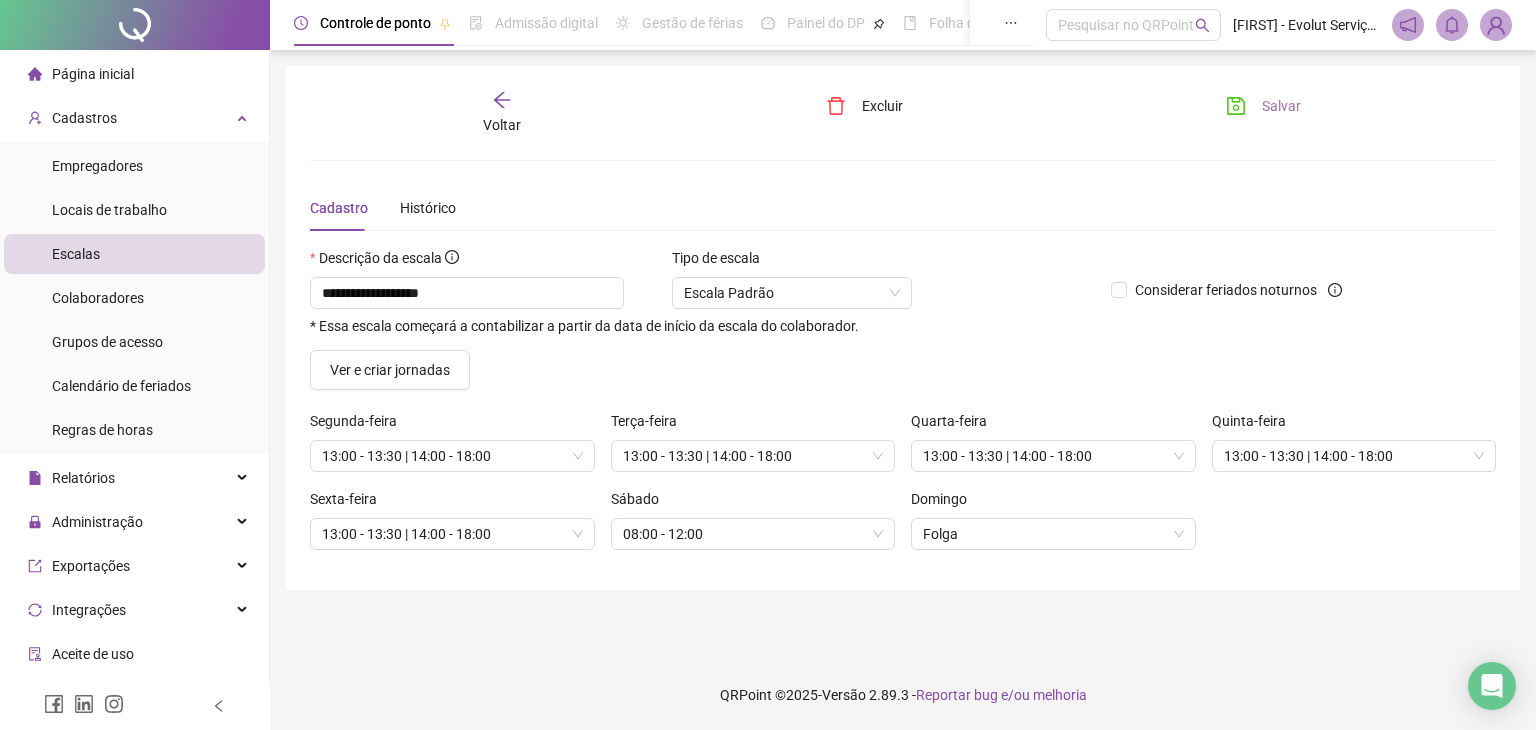click 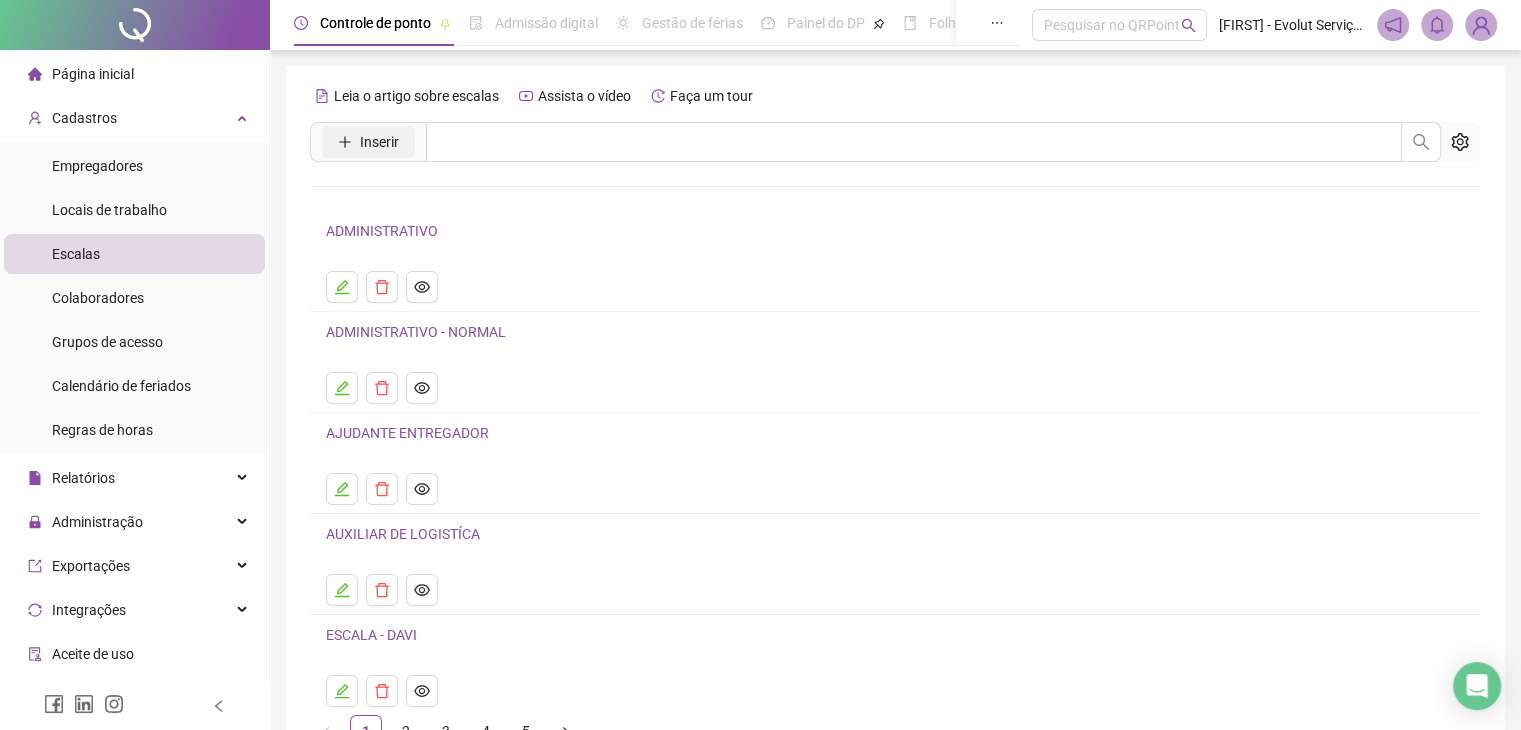 click on "Inserir" at bounding box center [368, 142] 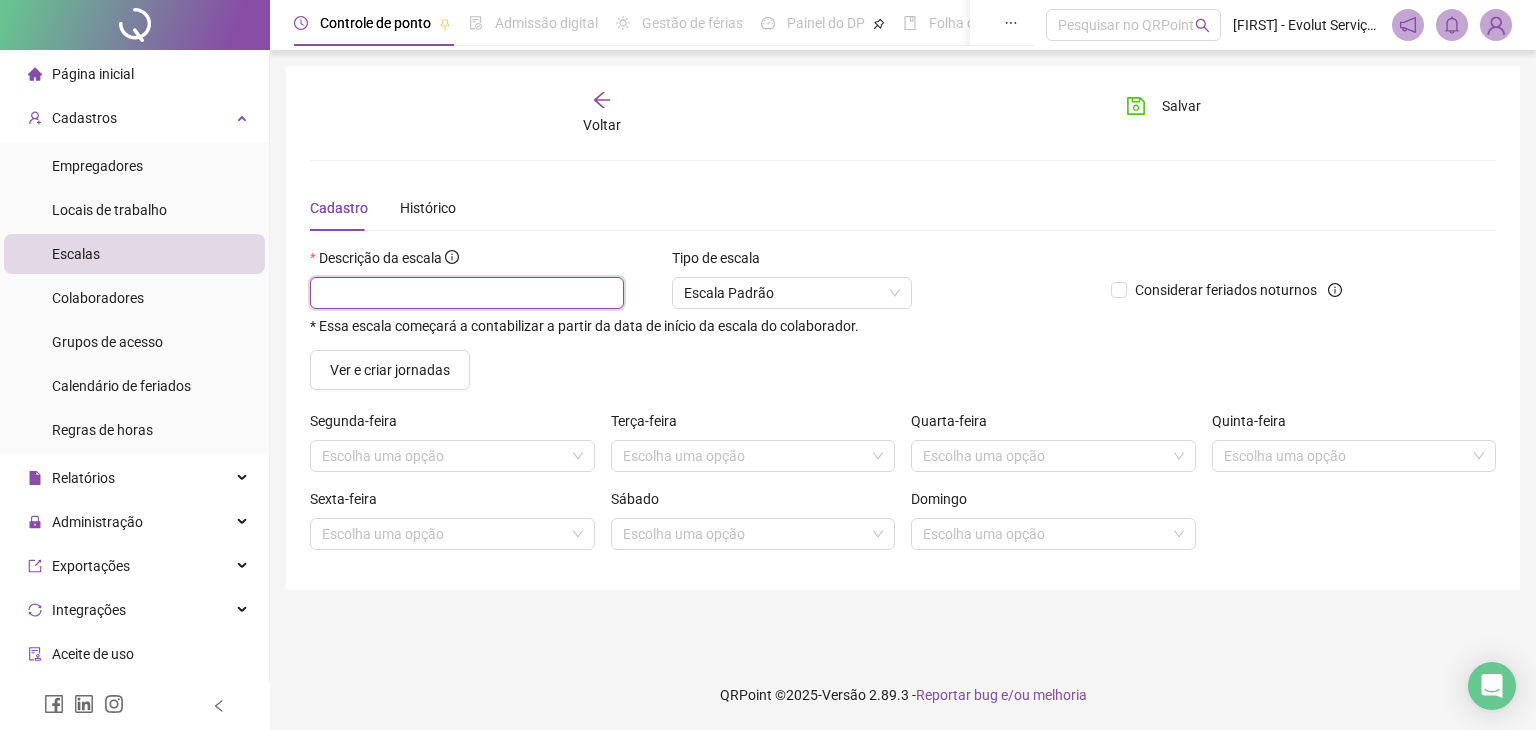 click at bounding box center [467, 293] 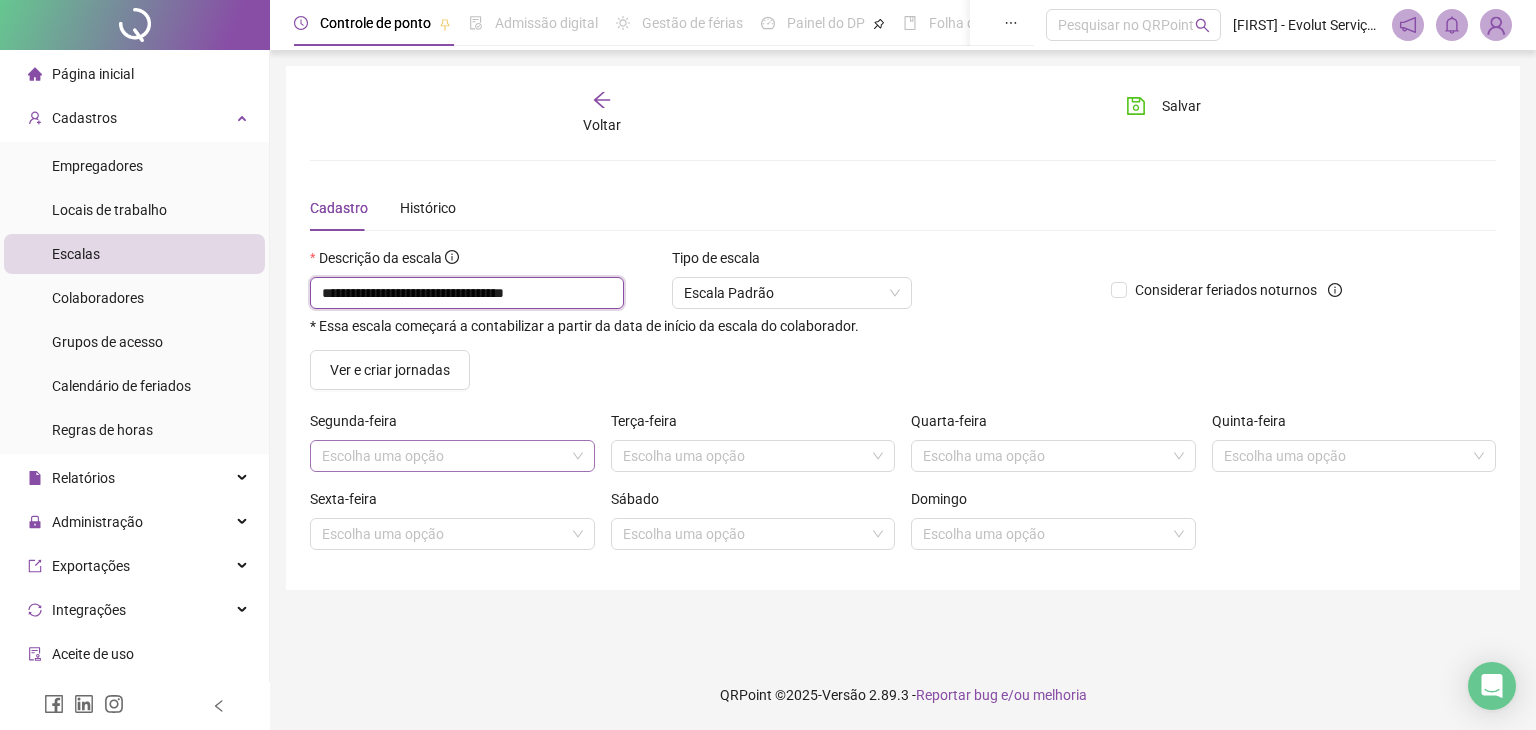 click at bounding box center [452, 456] 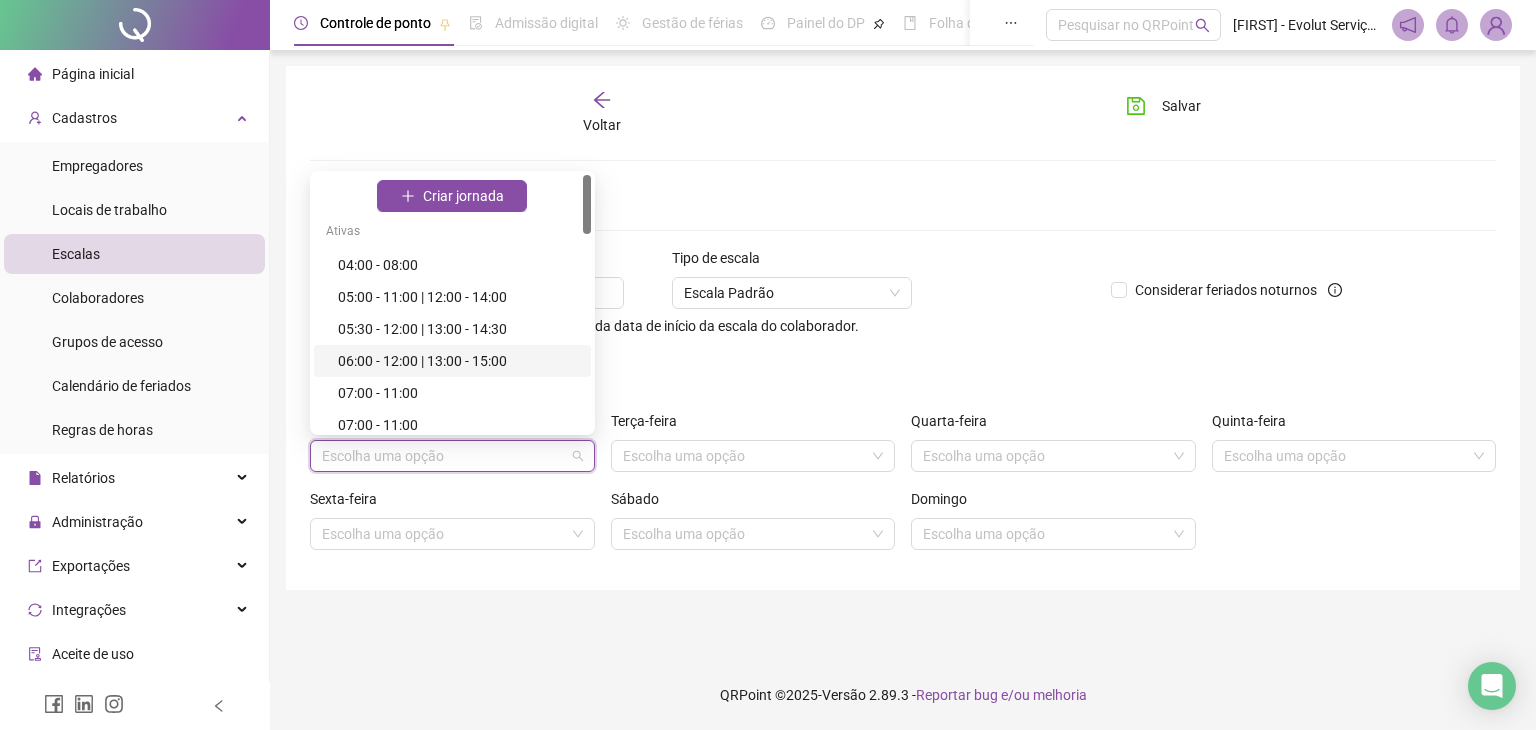 scroll, scrollTop: 300, scrollLeft: 0, axis: vertical 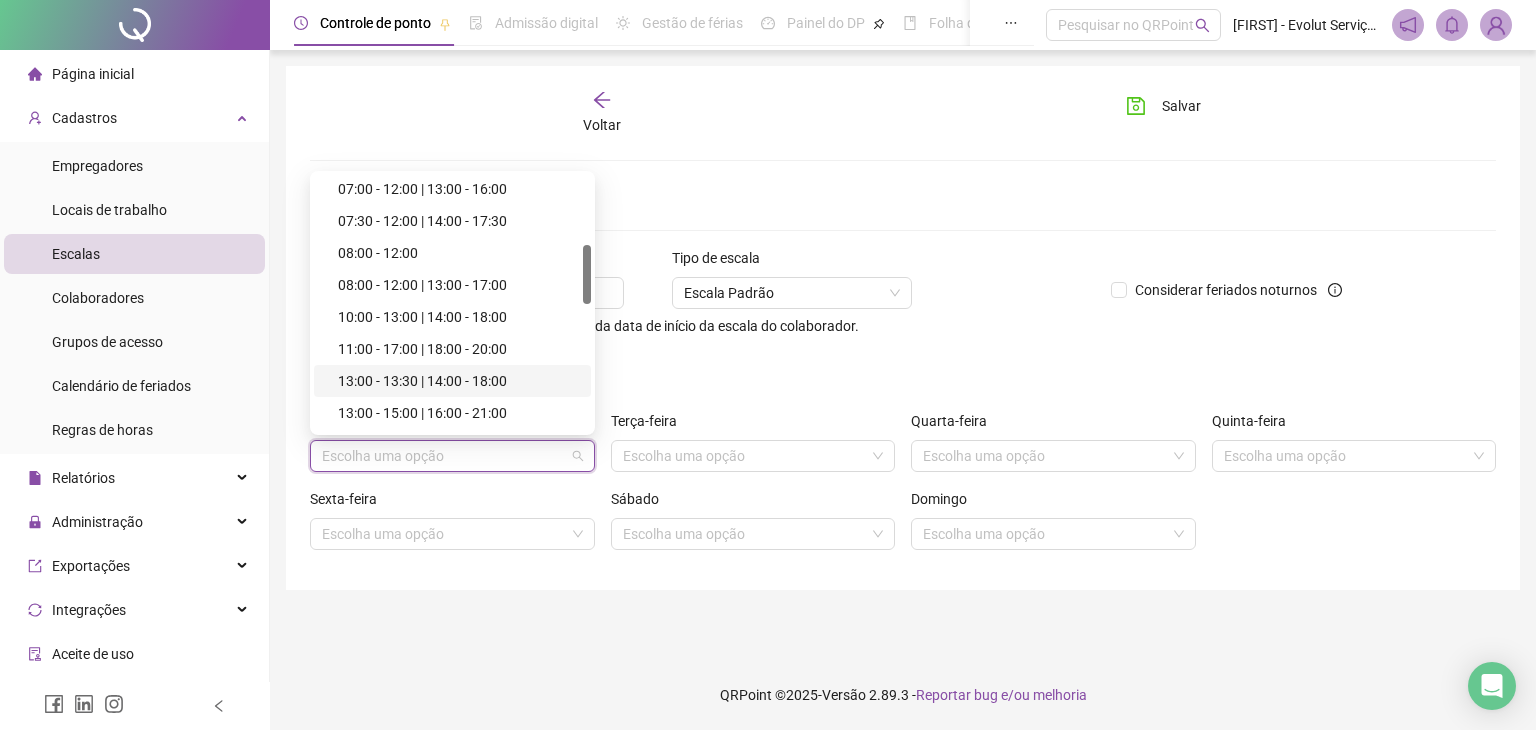 click on "13:00 - 13:30 | 14:00 - 18:00" at bounding box center (458, 381) 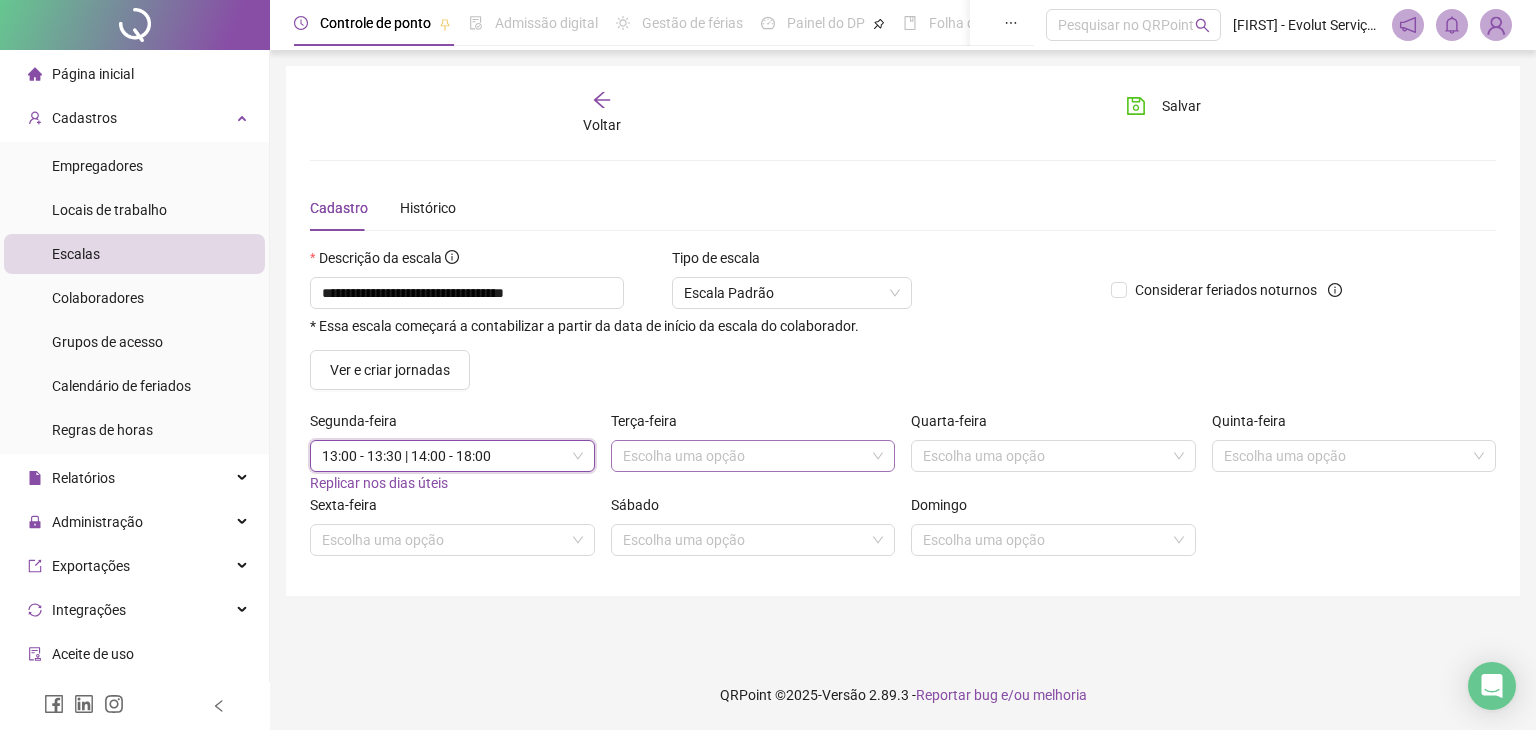 click at bounding box center (744, 456) 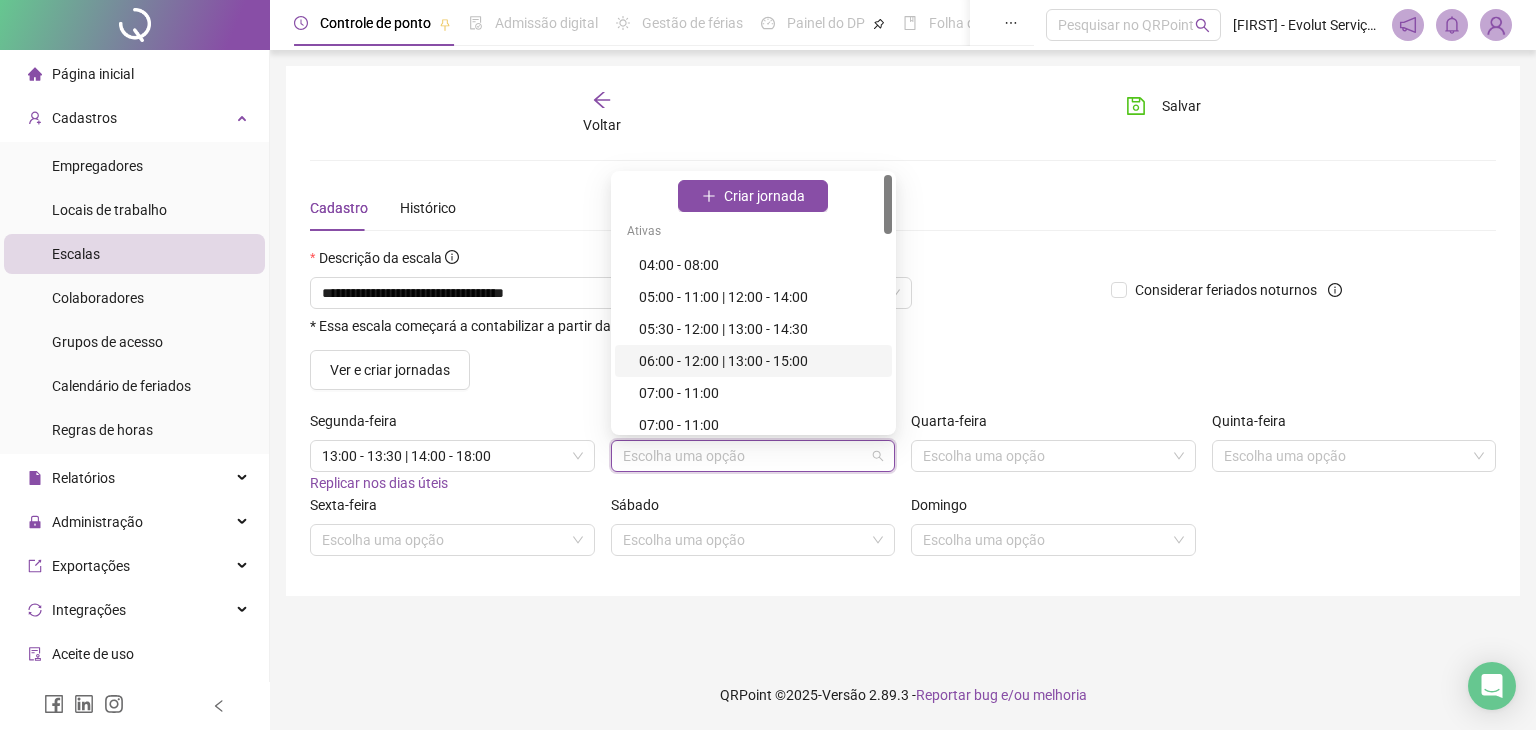 scroll, scrollTop: 400, scrollLeft: 0, axis: vertical 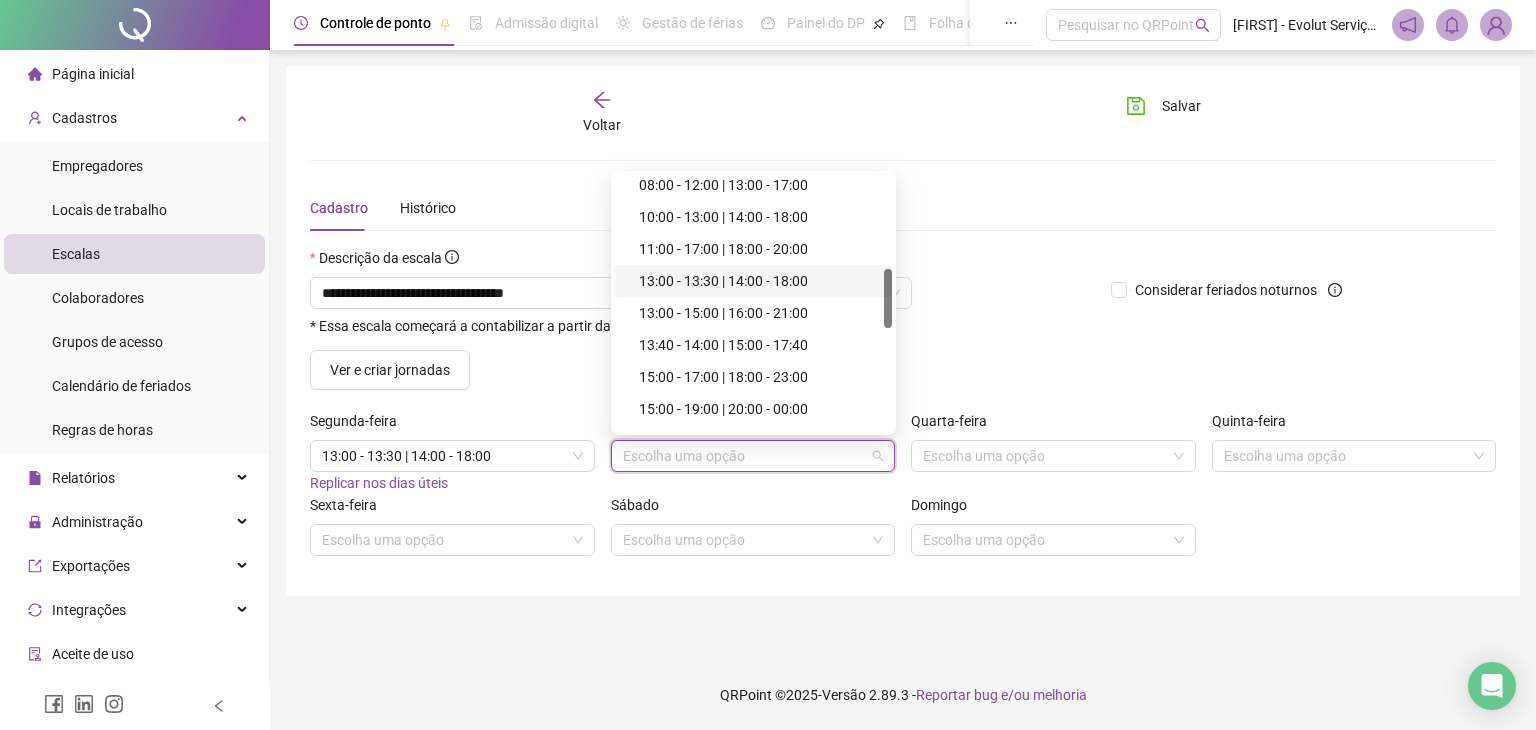 click on "13:00 - 13:30 | 14:00 - 18:00" at bounding box center [759, 281] 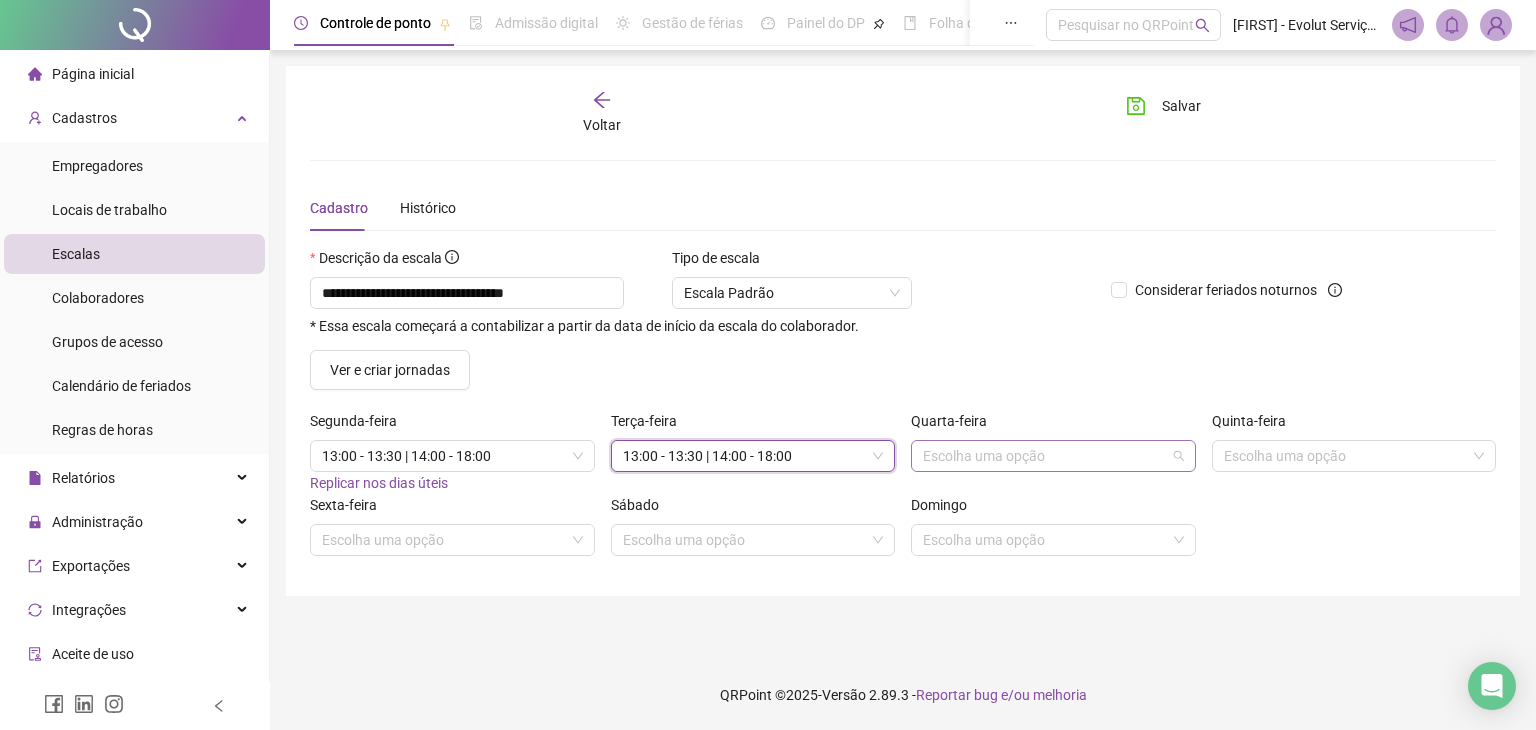 click at bounding box center (1044, 456) 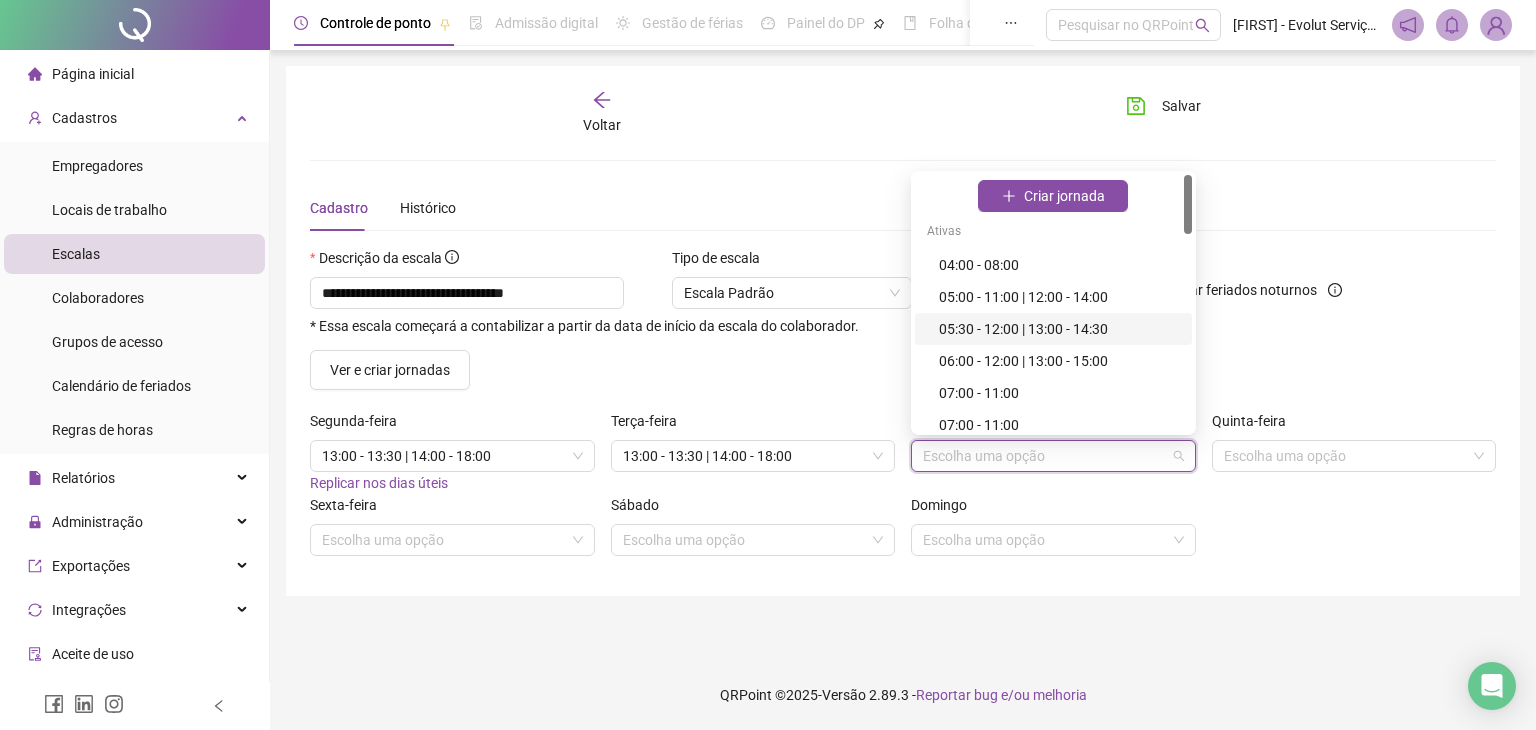 scroll, scrollTop: 300, scrollLeft: 0, axis: vertical 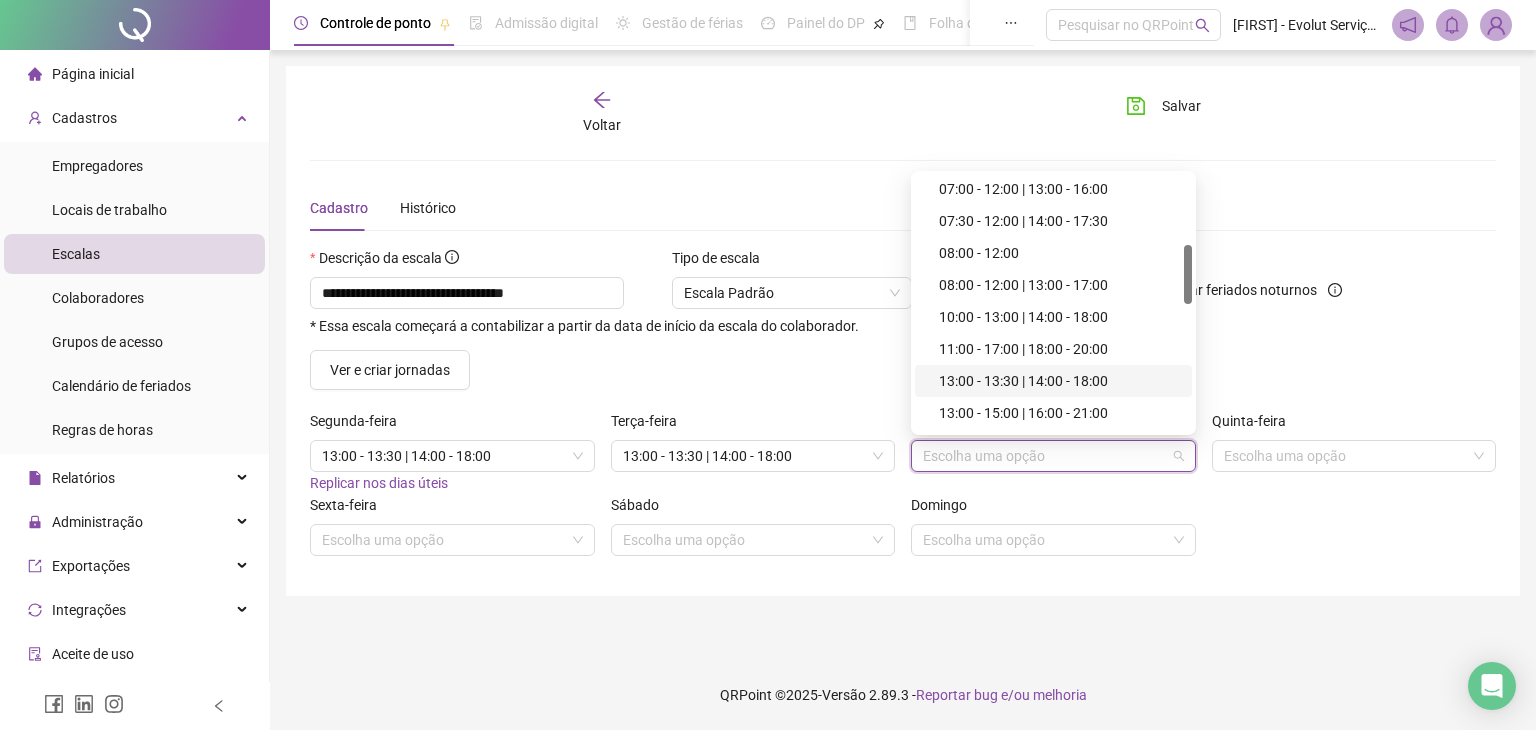 click on "13:00 - 13:30 | 14:00 - 18:00" at bounding box center (1059, 381) 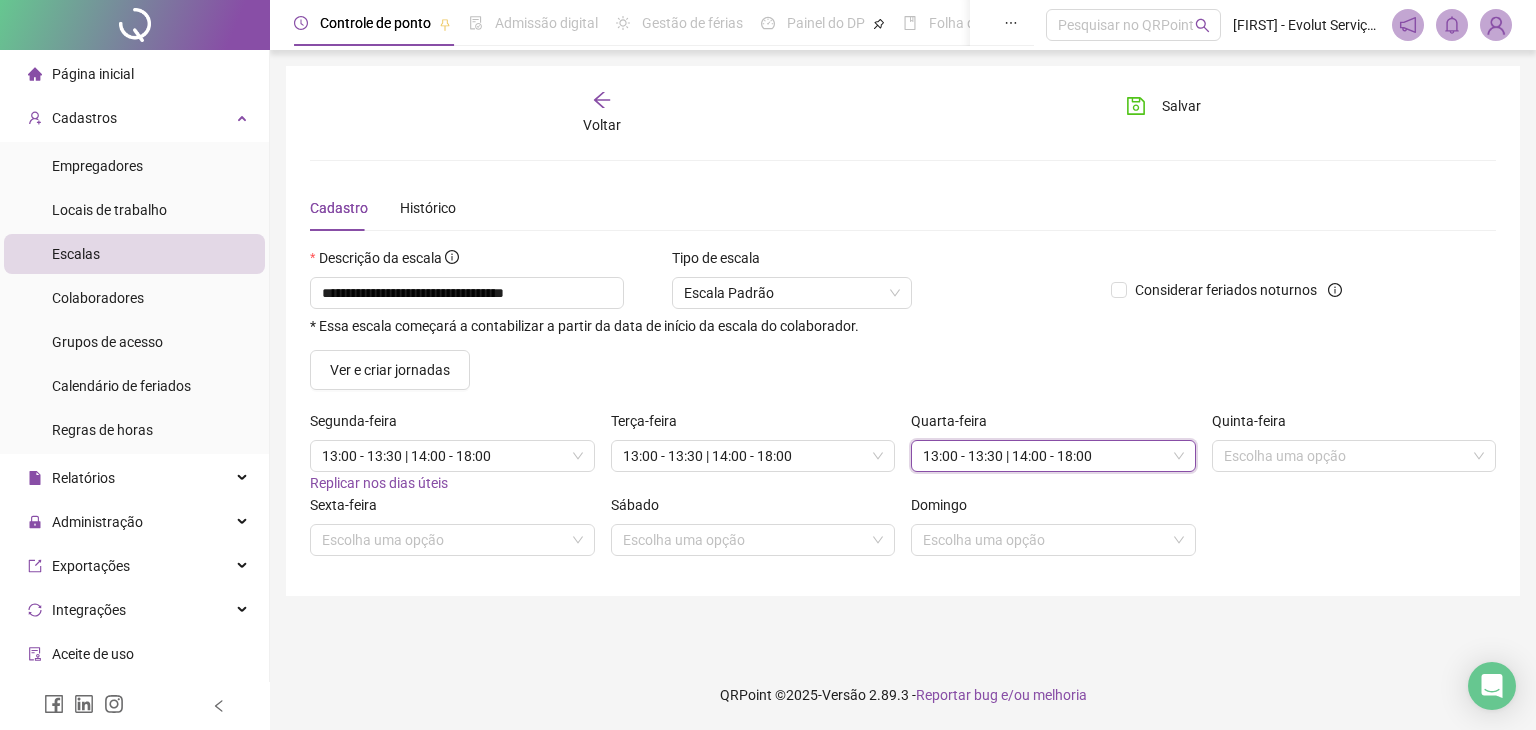 click on "Ver e criar jornadas" at bounding box center (903, 370) 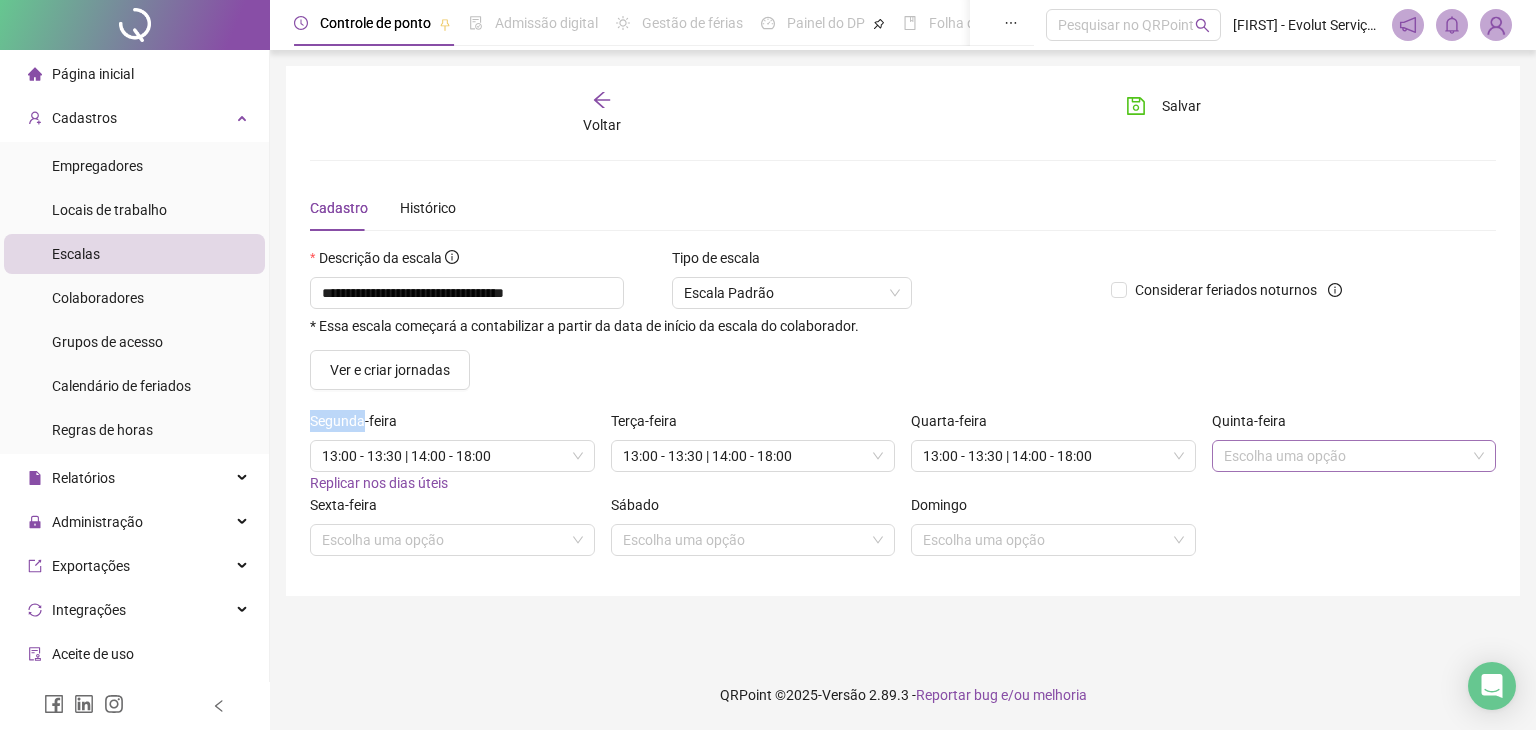 click at bounding box center [1345, 456] 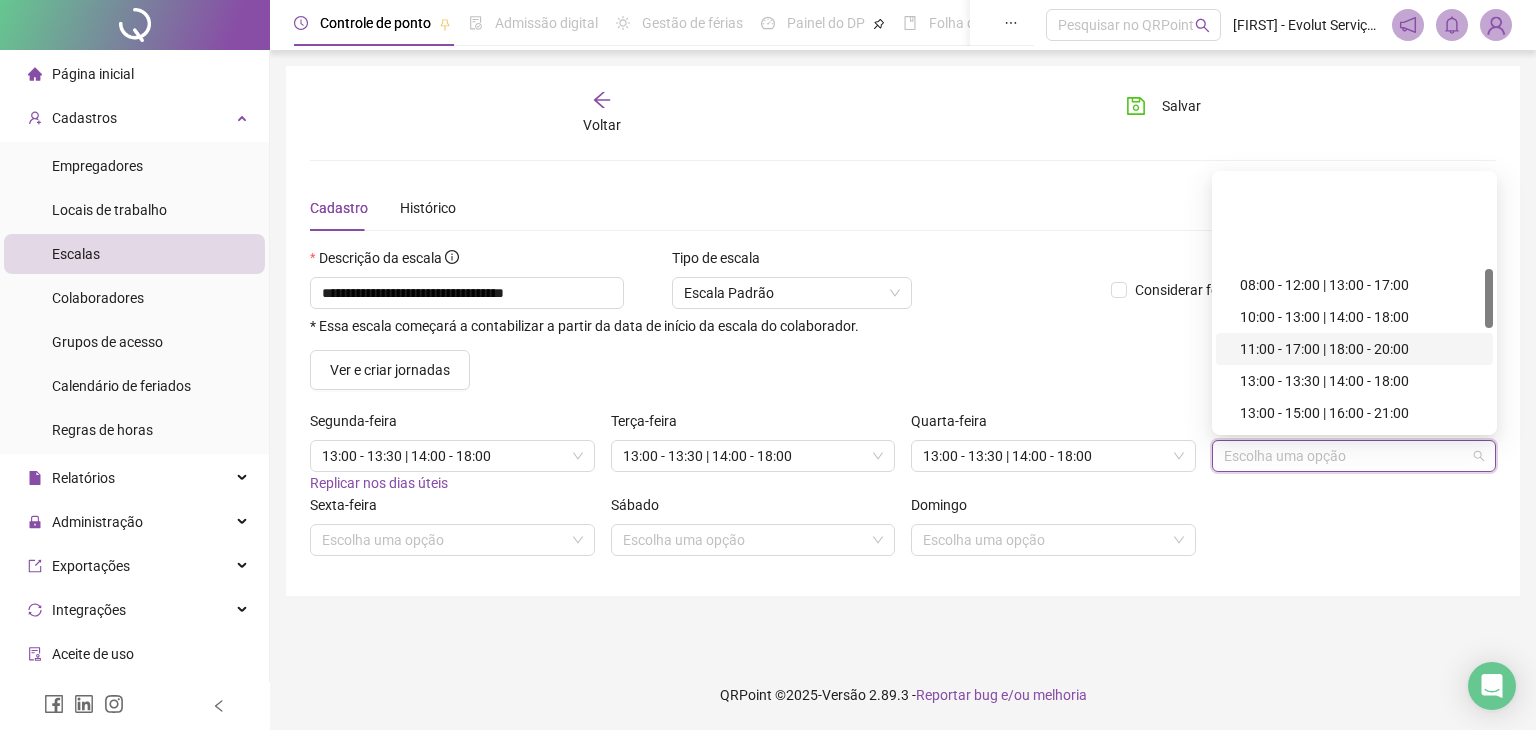 scroll, scrollTop: 400, scrollLeft: 0, axis: vertical 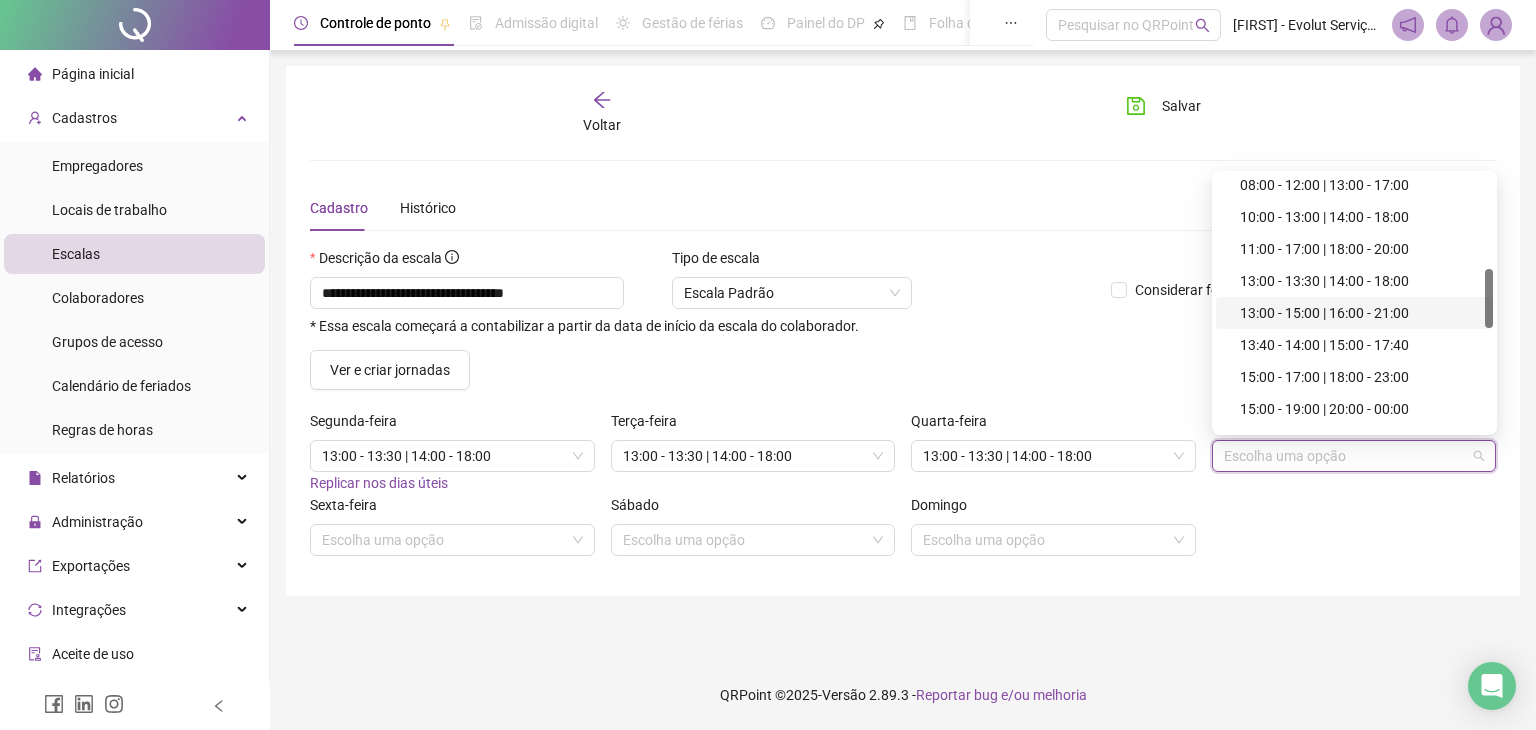 click on "13:00 - 15:00 | 16:00 - 21:00" at bounding box center [1360, 313] 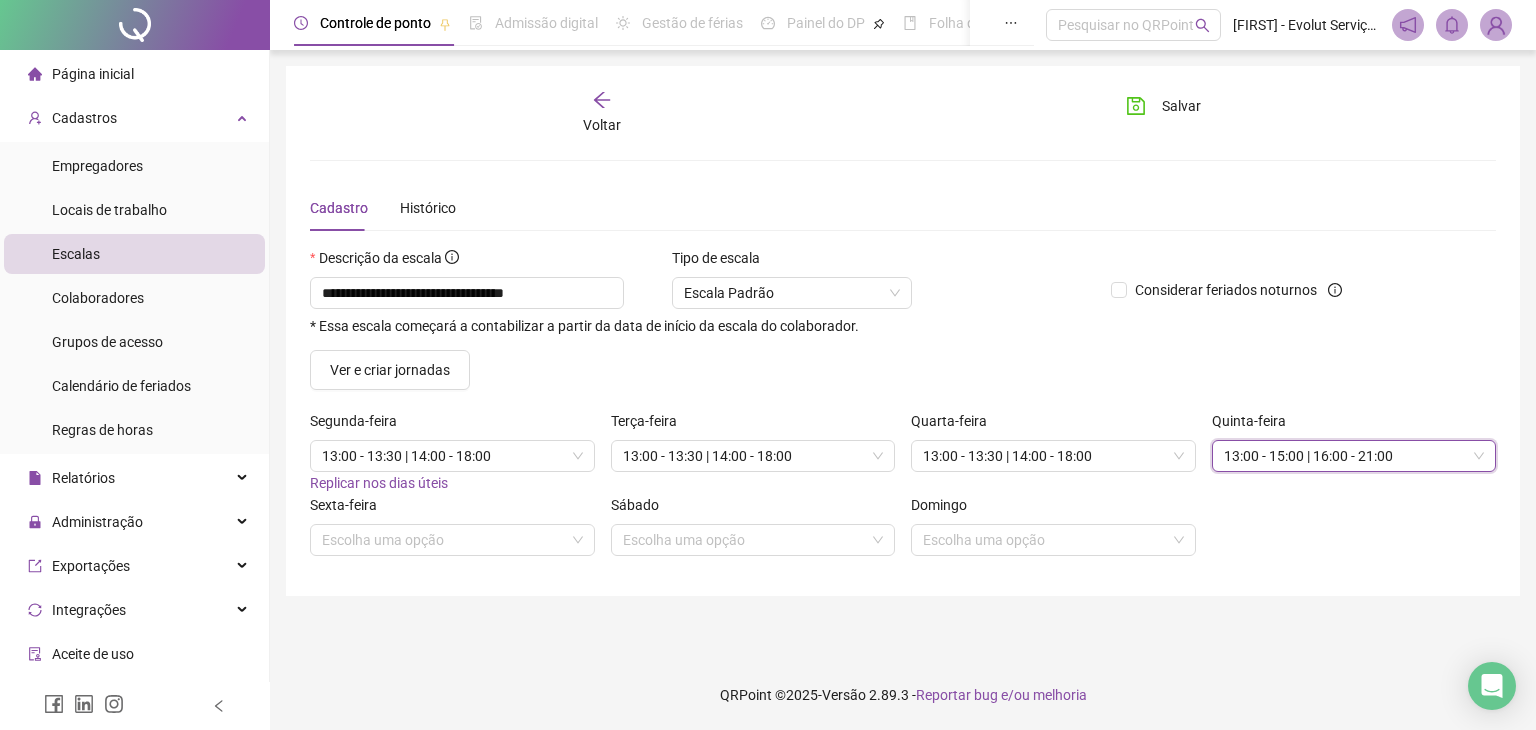 click on "13:00 - 15:00 | 16:00 - 21:00" at bounding box center (1354, 456) 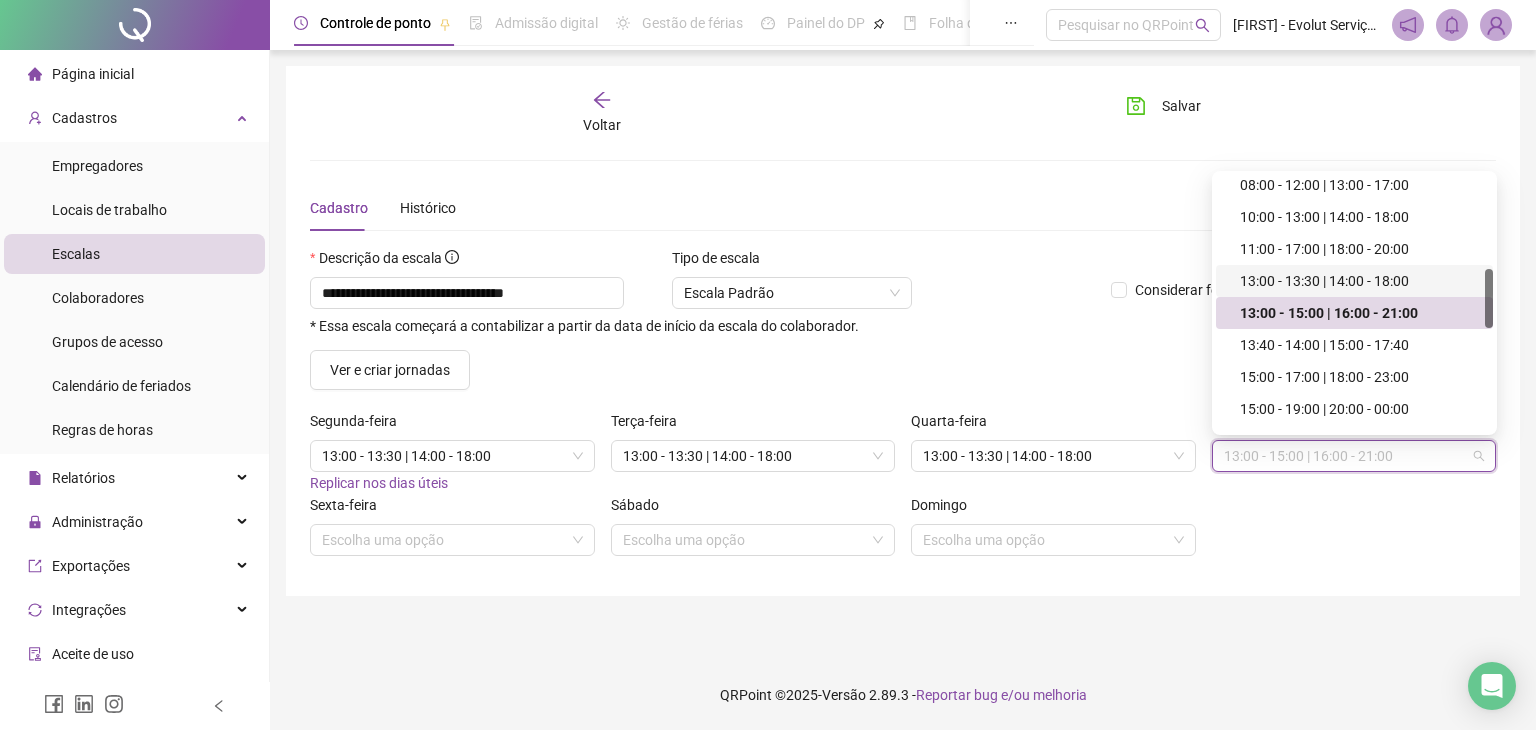 click on "13:00 - 13:30 | 14:00 - 18:00" at bounding box center [1360, 281] 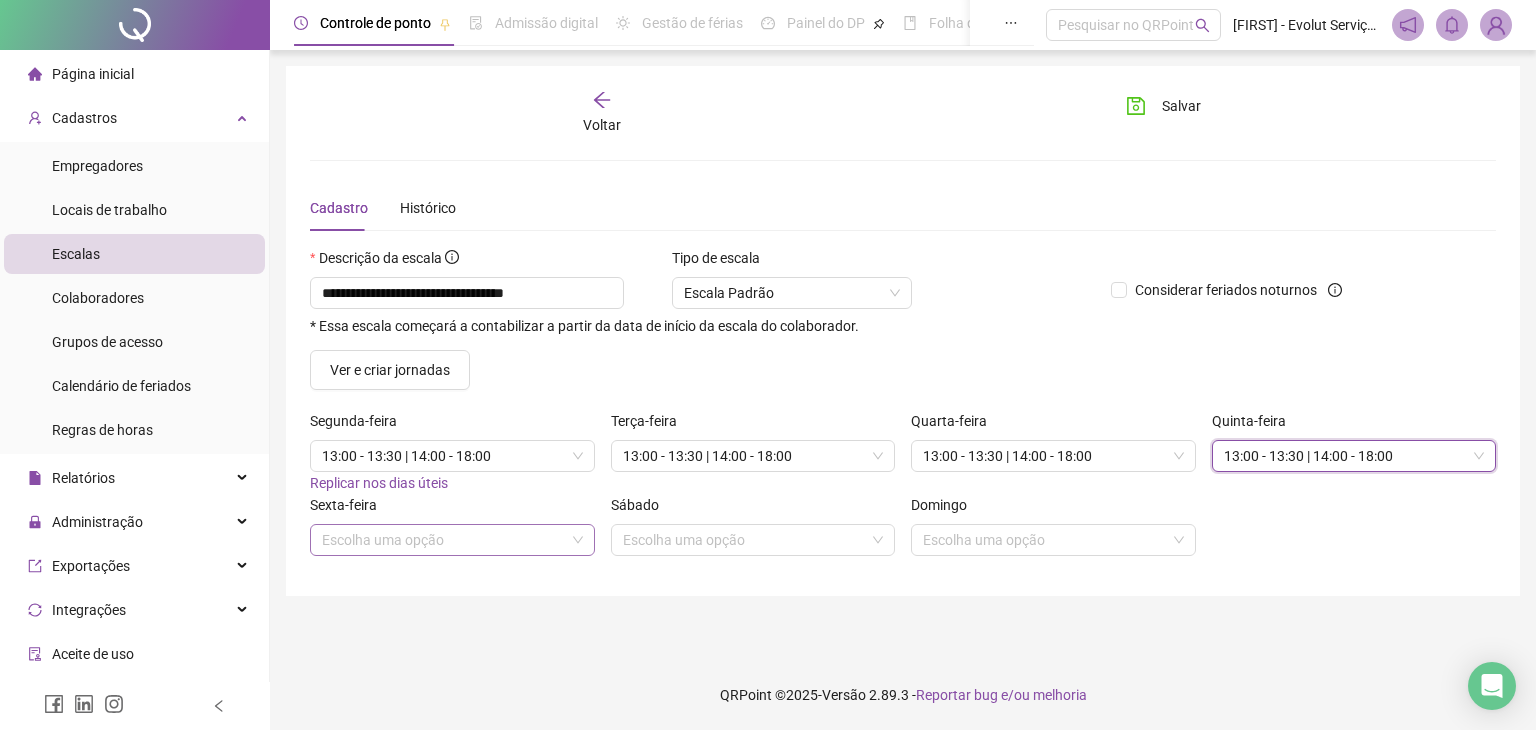 click at bounding box center [443, 540] 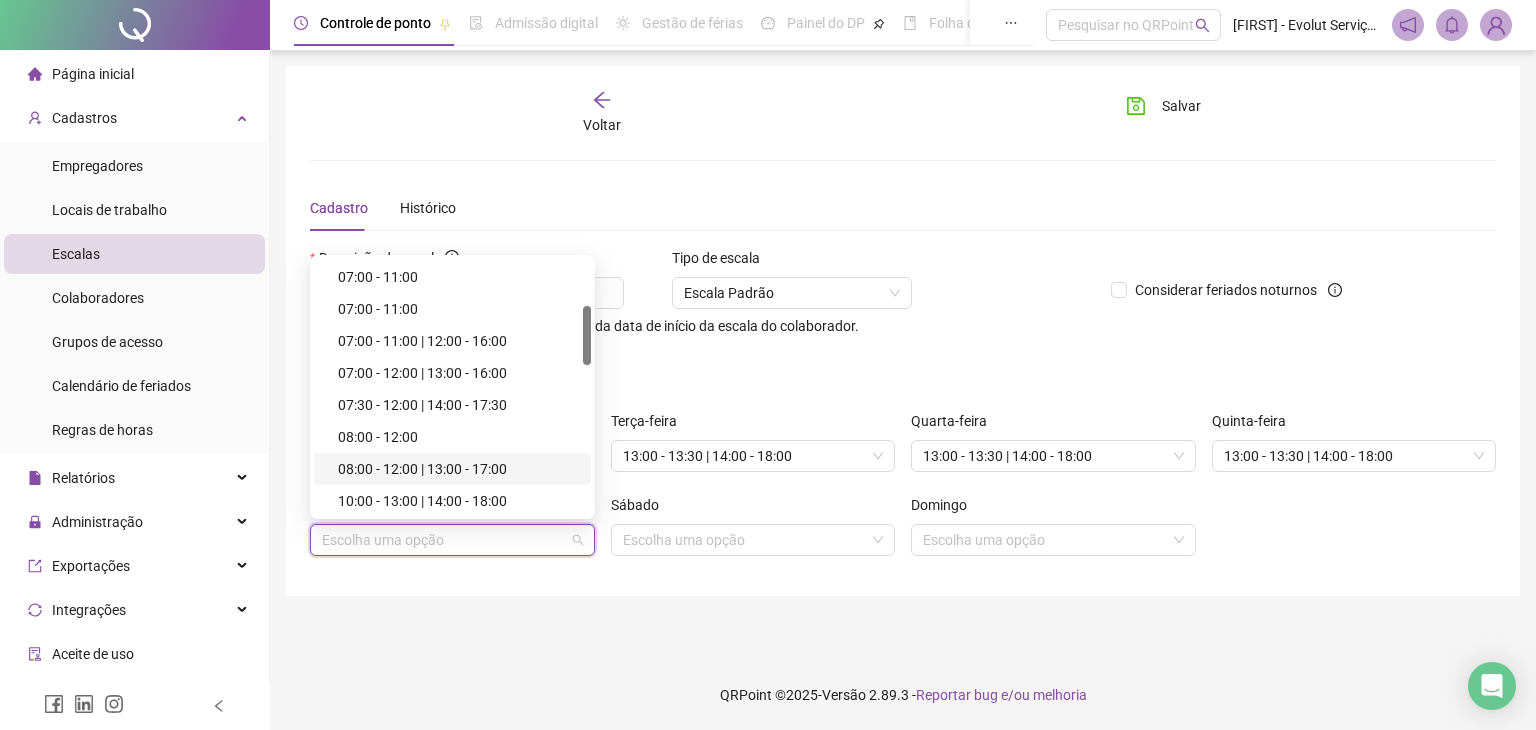 scroll, scrollTop: 300, scrollLeft: 0, axis: vertical 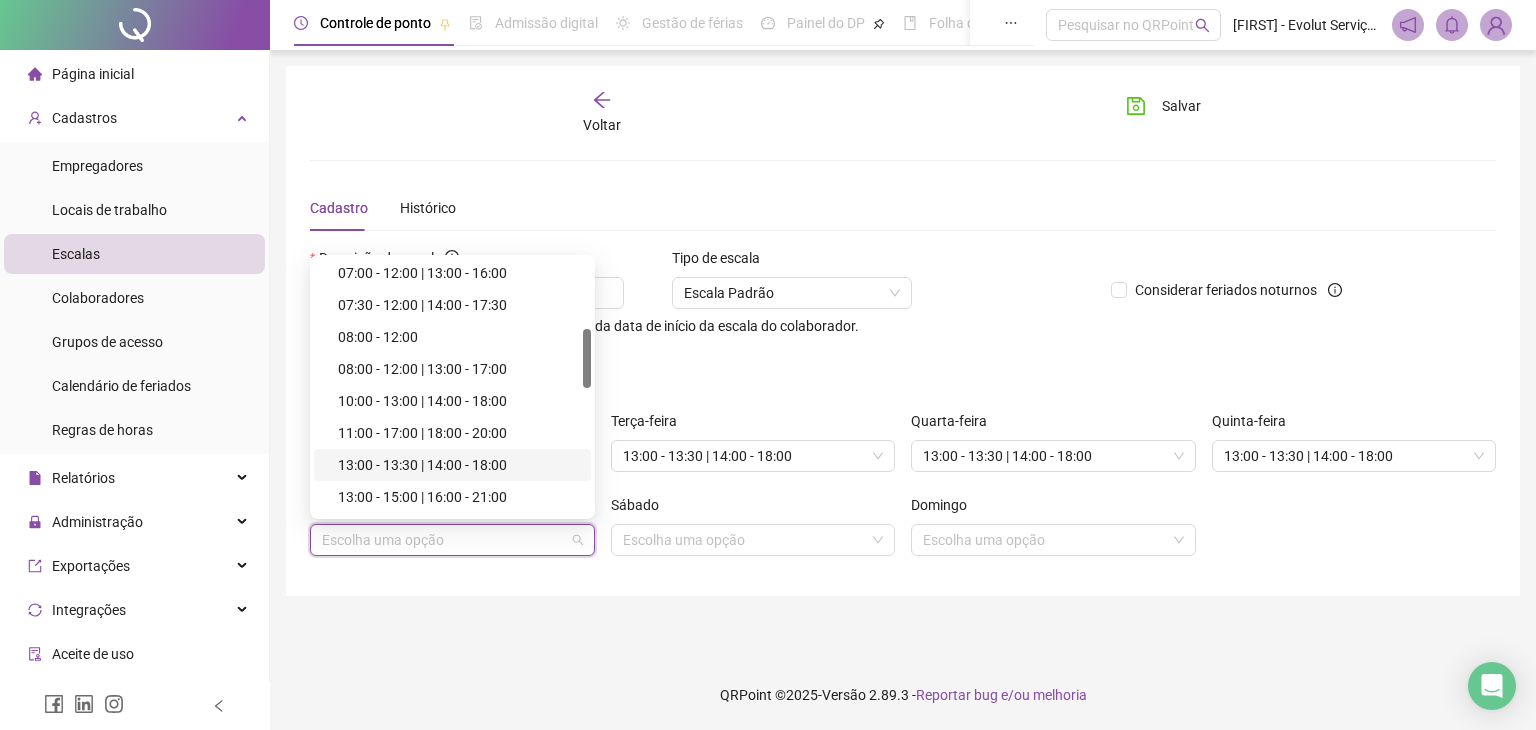 click on "13:00 - 13:30 | 14:00 - 18:00" at bounding box center [458, 465] 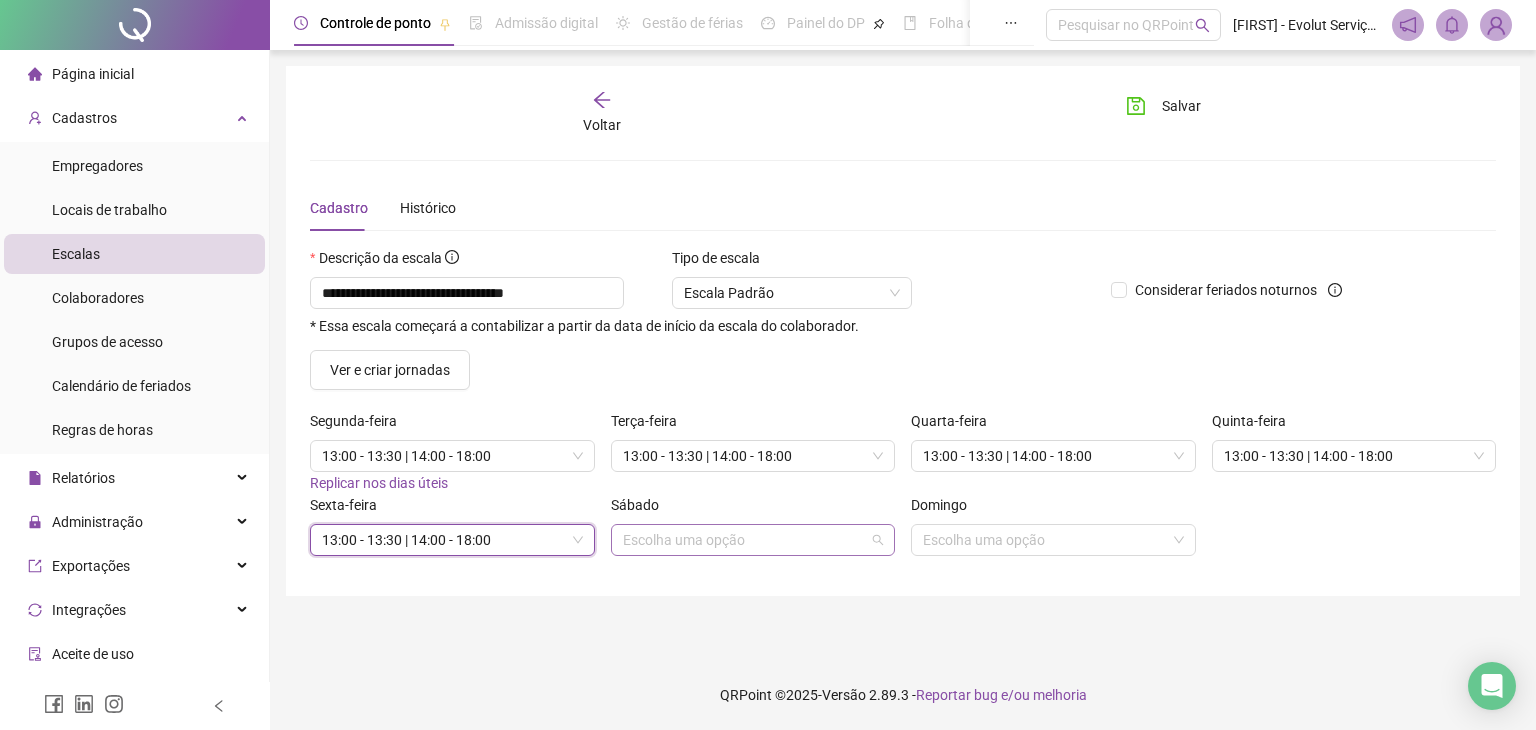 click at bounding box center [744, 540] 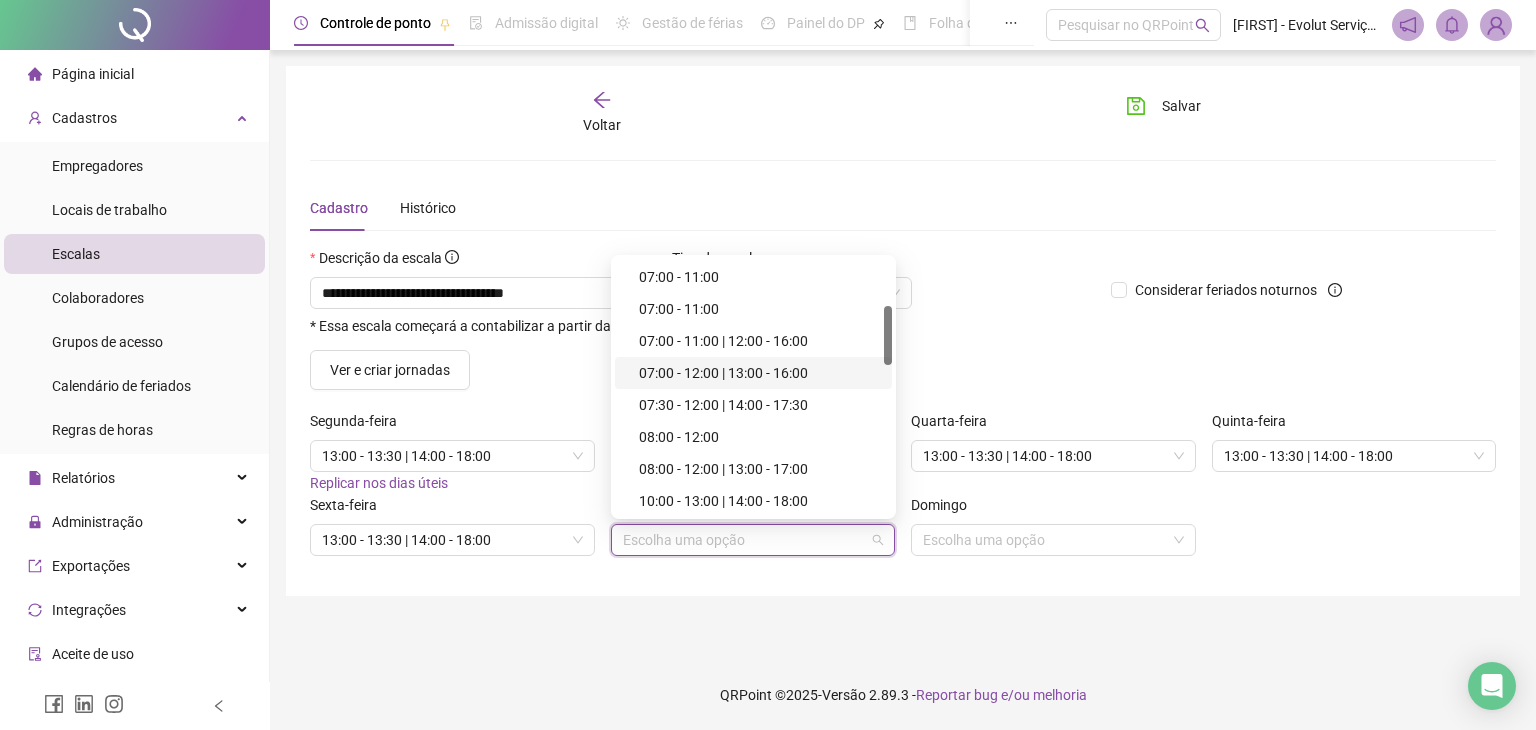 scroll, scrollTop: 300, scrollLeft: 0, axis: vertical 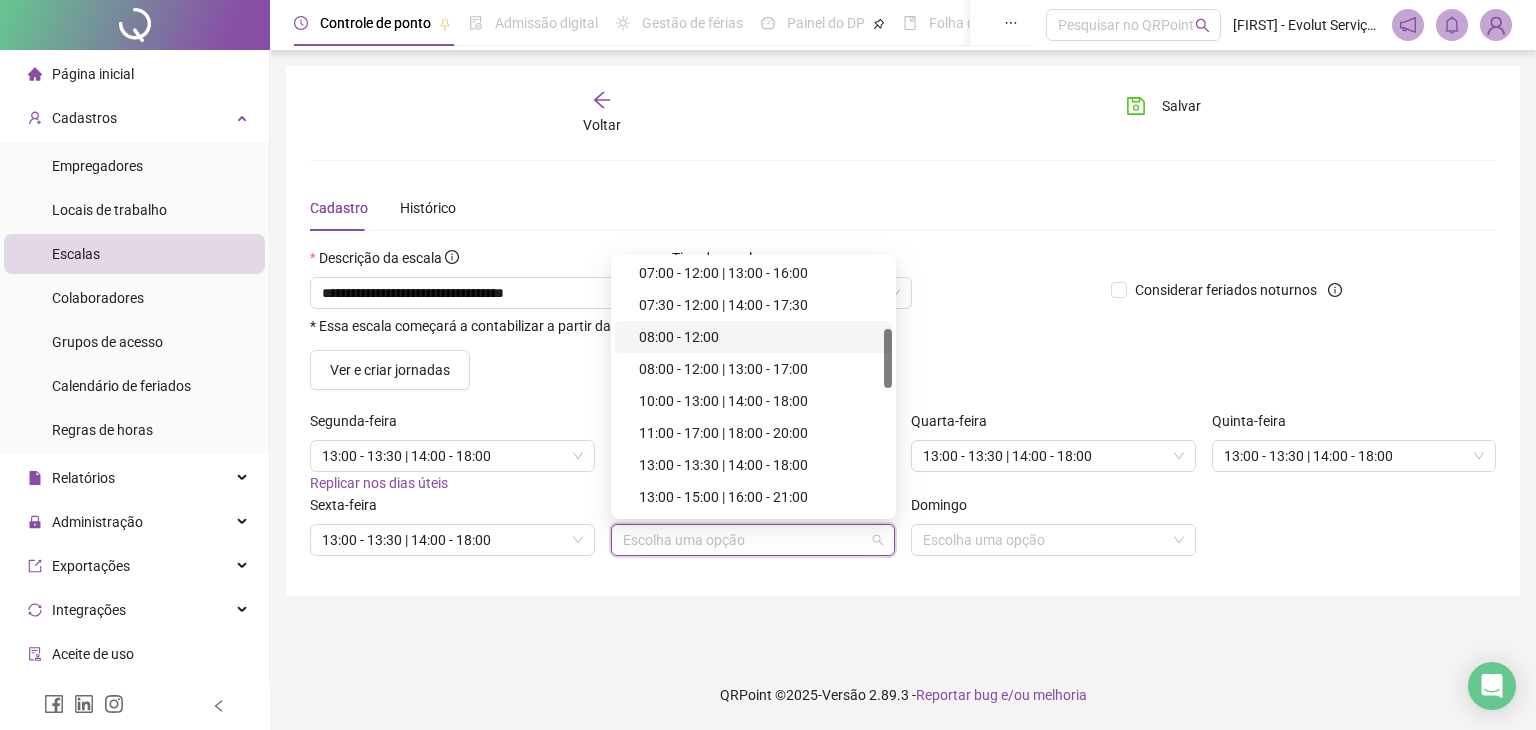 click on "08:00 - 12:00" at bounding box center (759, 337) 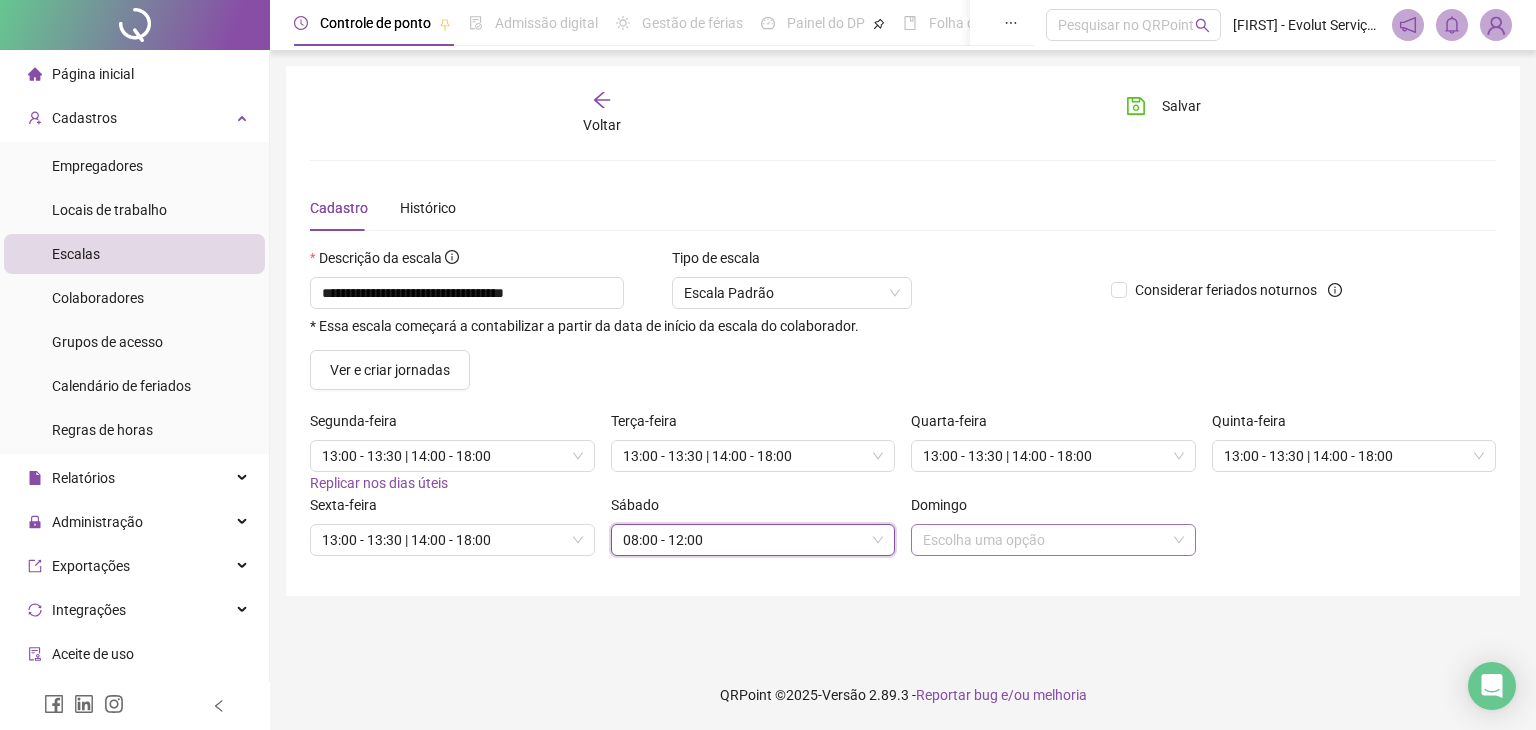 click at bounding box center (1044, 540) 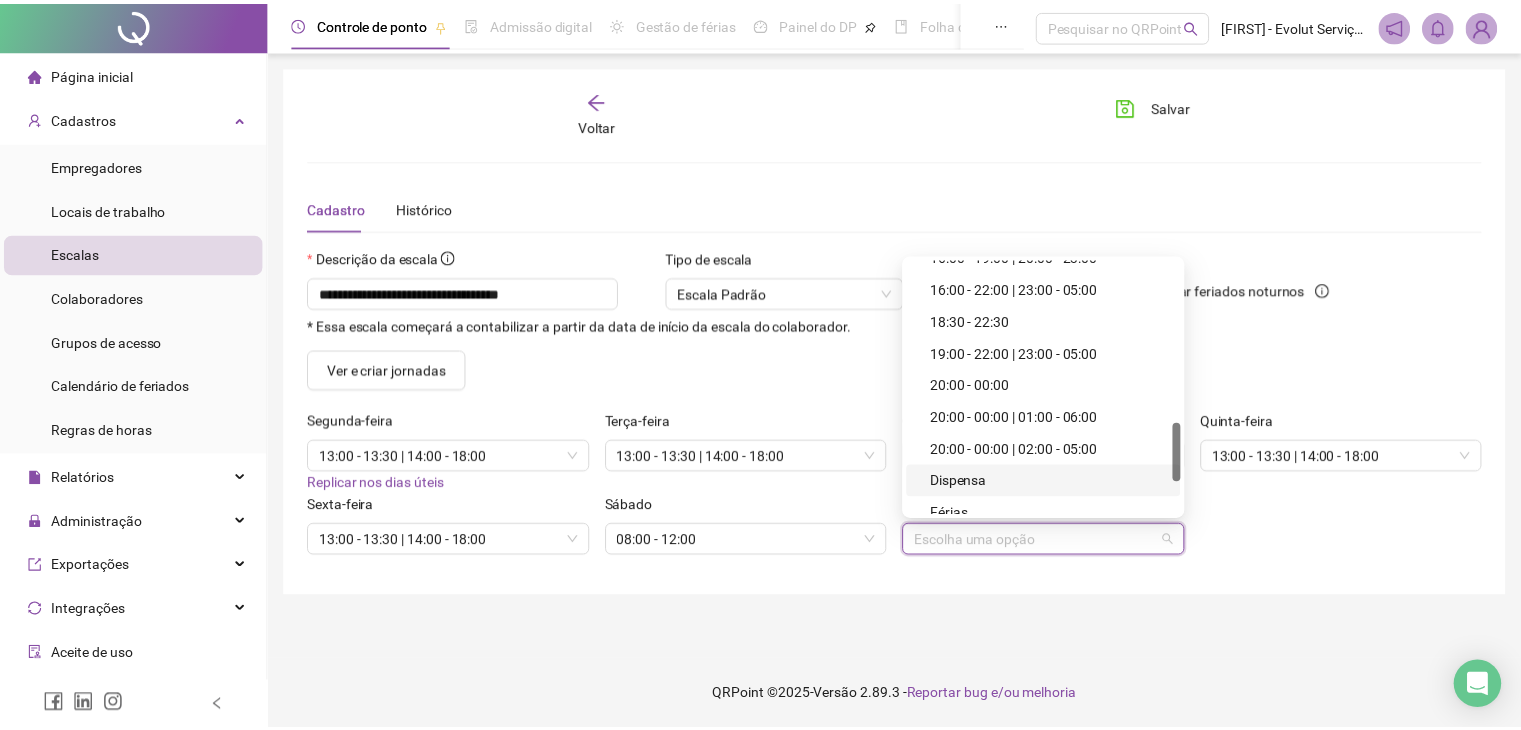 scroll, scrollTop: 842, scrollLeft: 0, axis: vertical 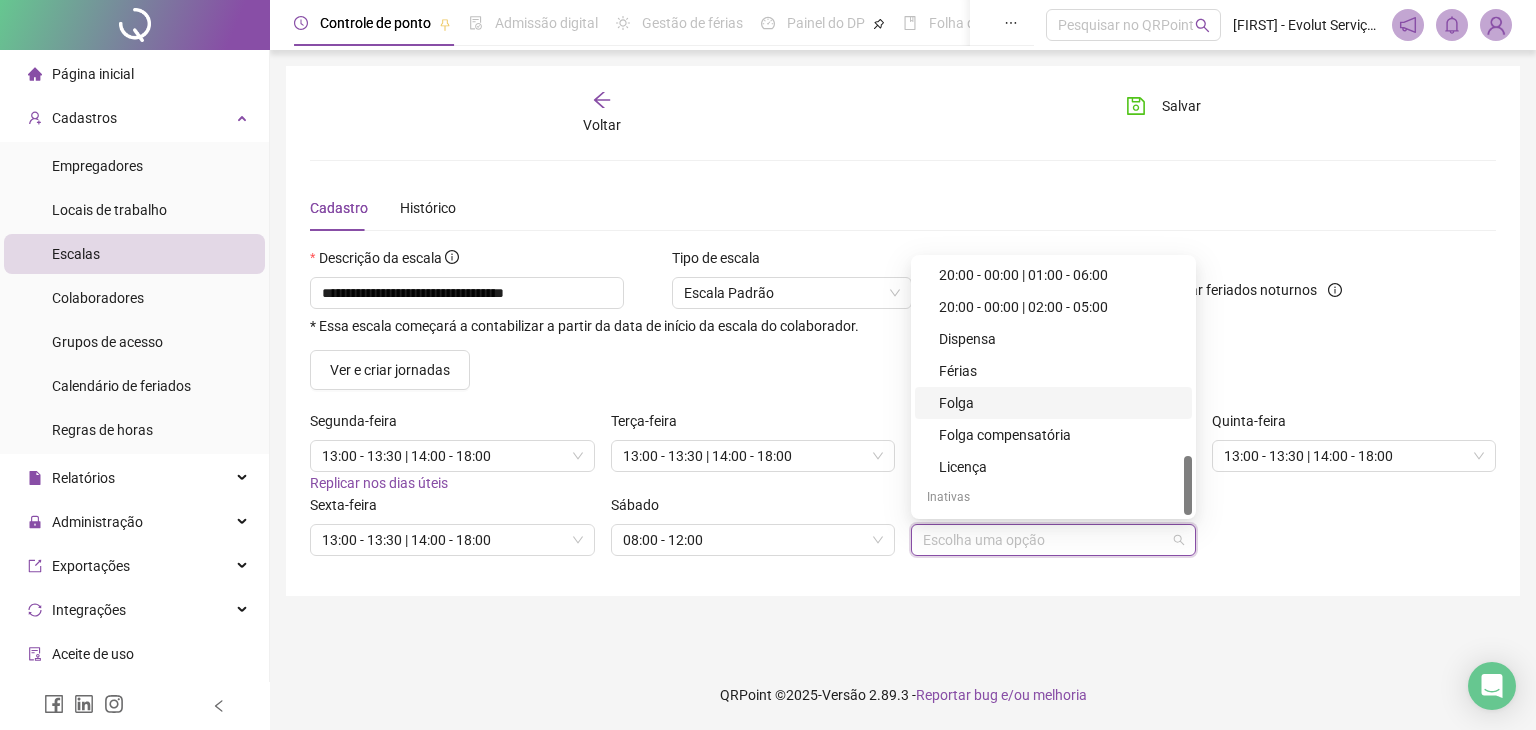 click on "Folga" at bounding box center (1059, 403) 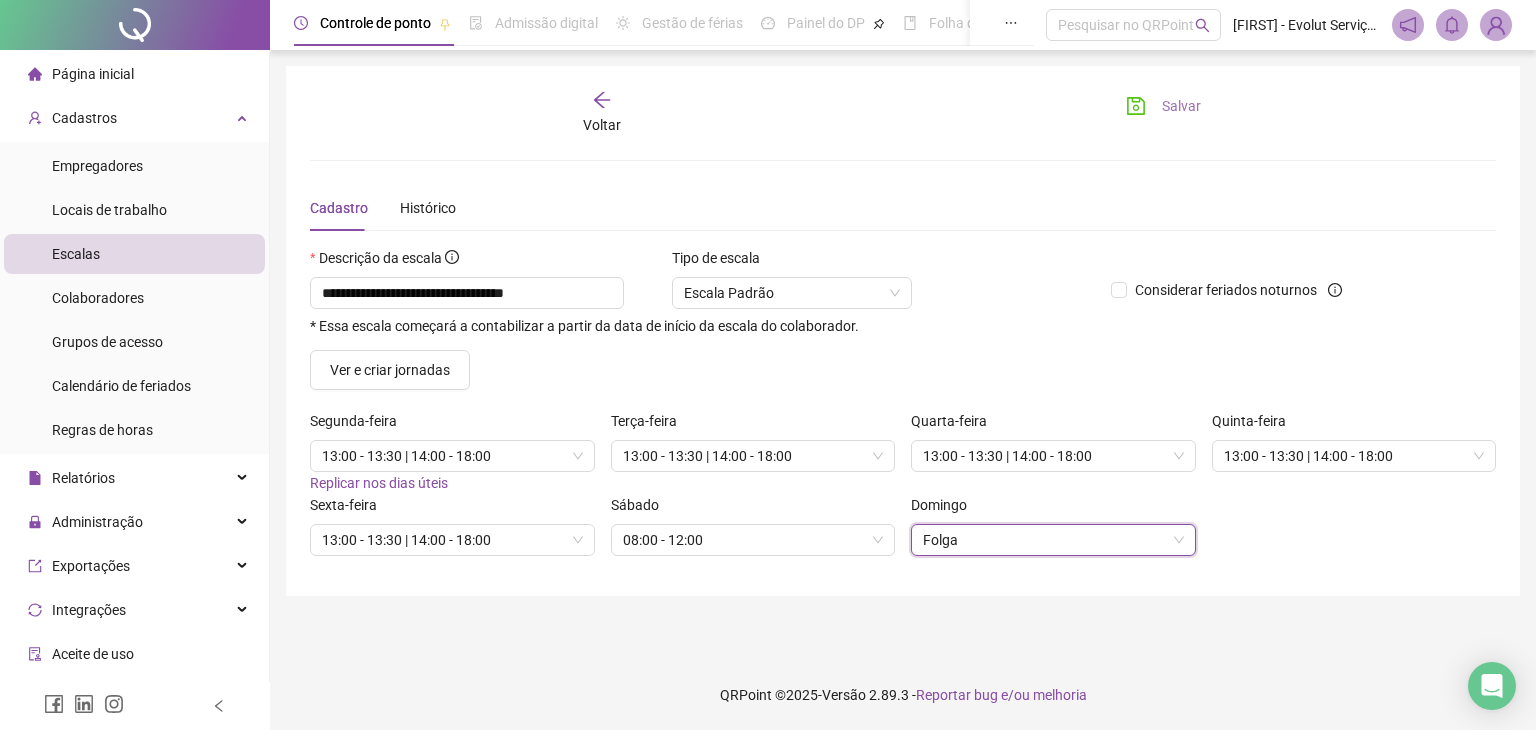 click on "Salvar" at bounding box center [1181, 106] 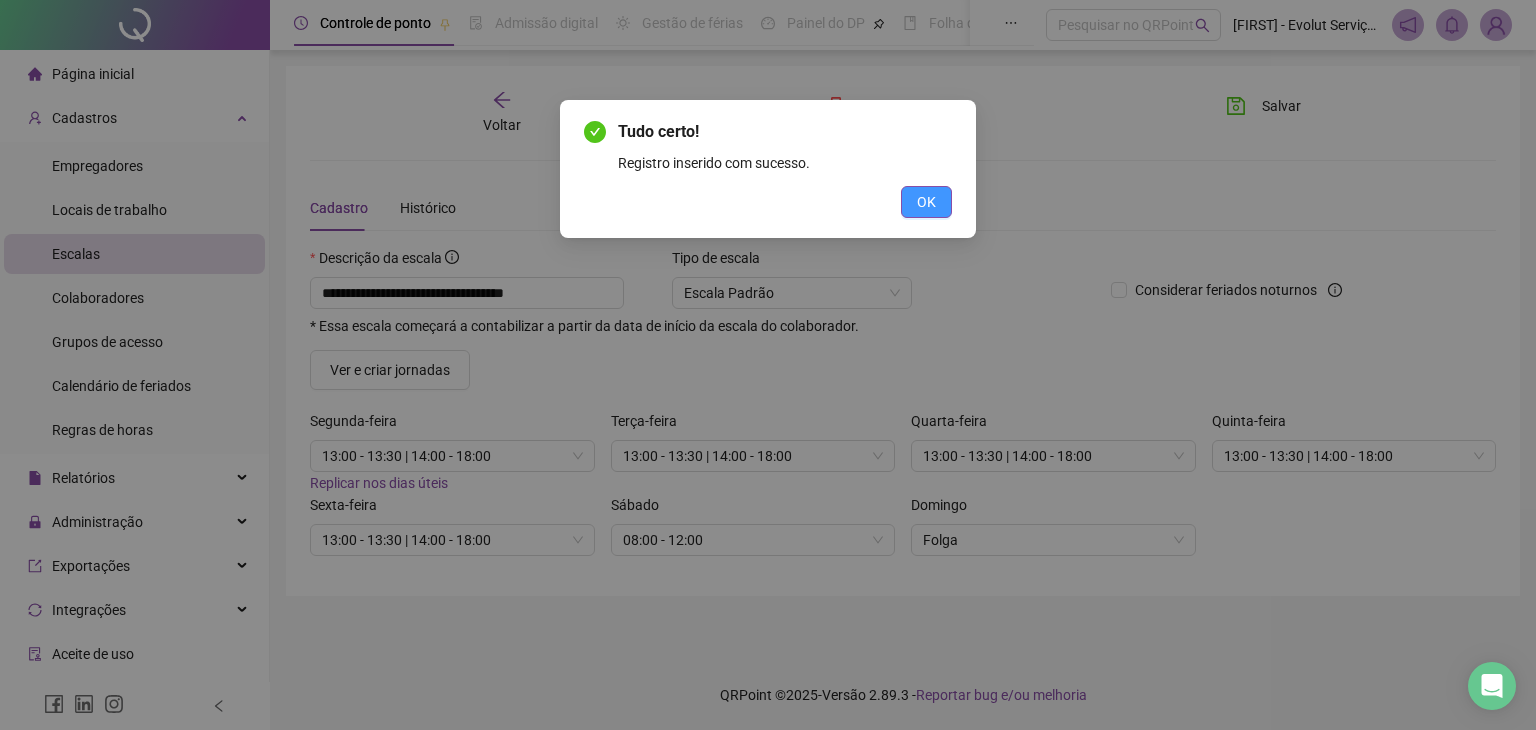 click on "OK" at bounding box center [926, 202] 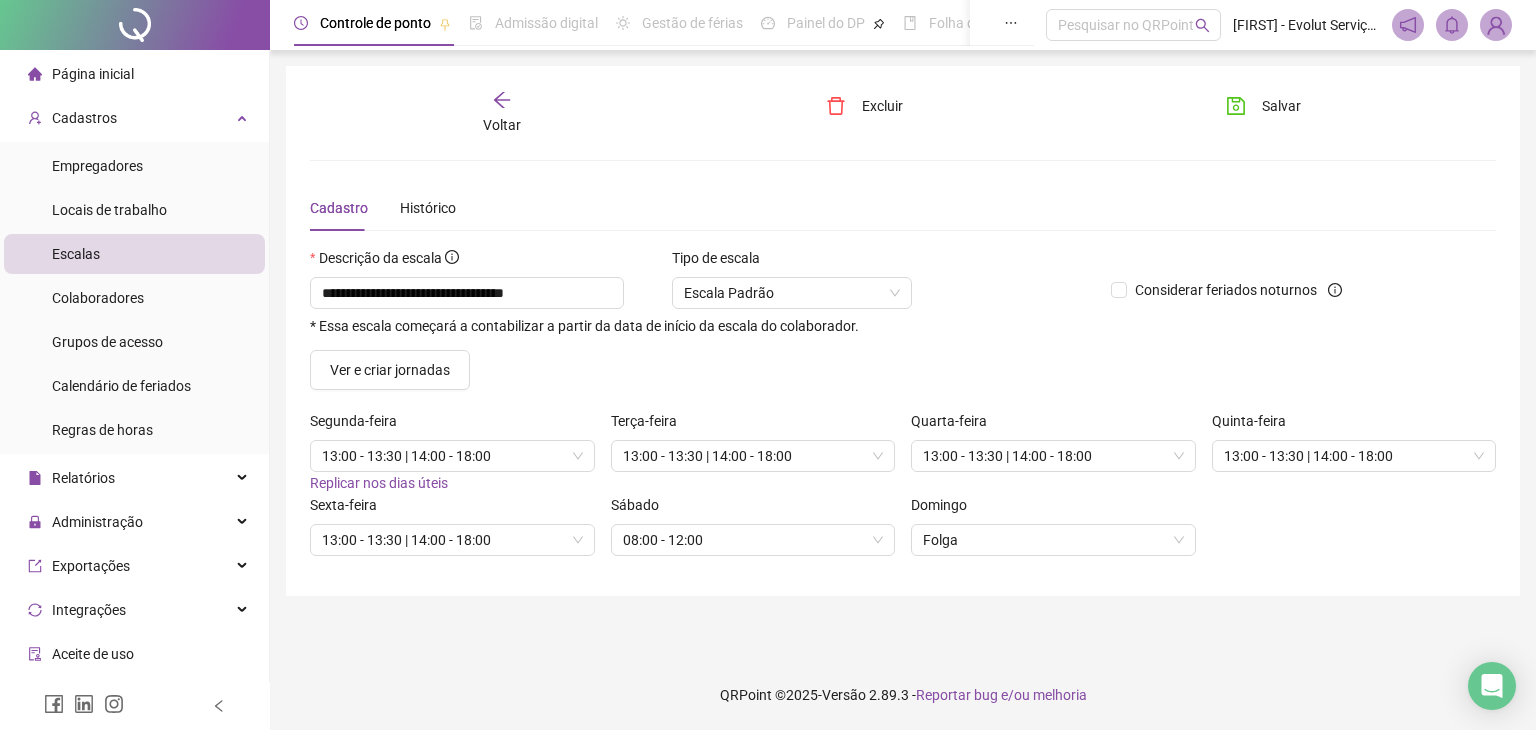 click on "Voltar" at bounding box center [502, 113] 